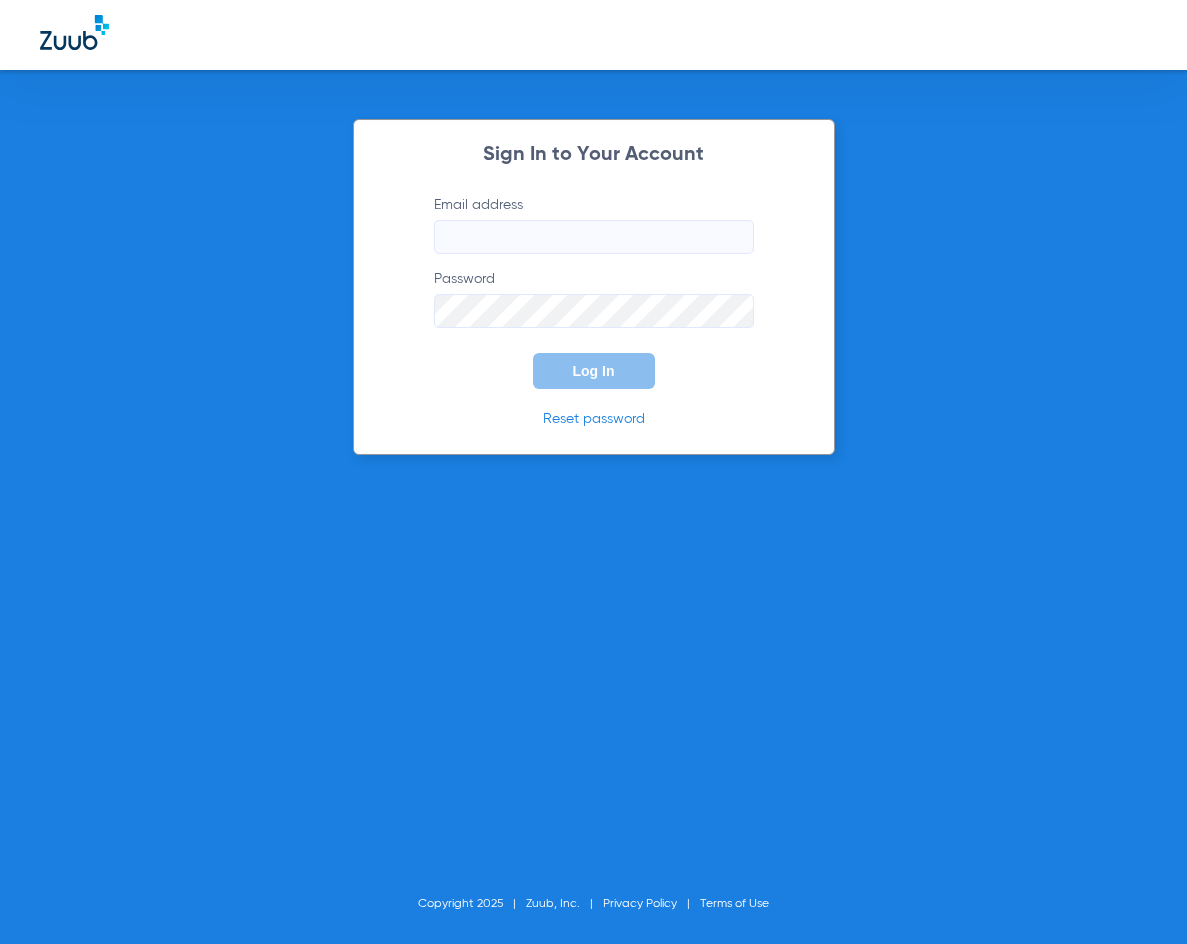 scroll, scrollTop: 0, scrollLeft: 0, axis: both 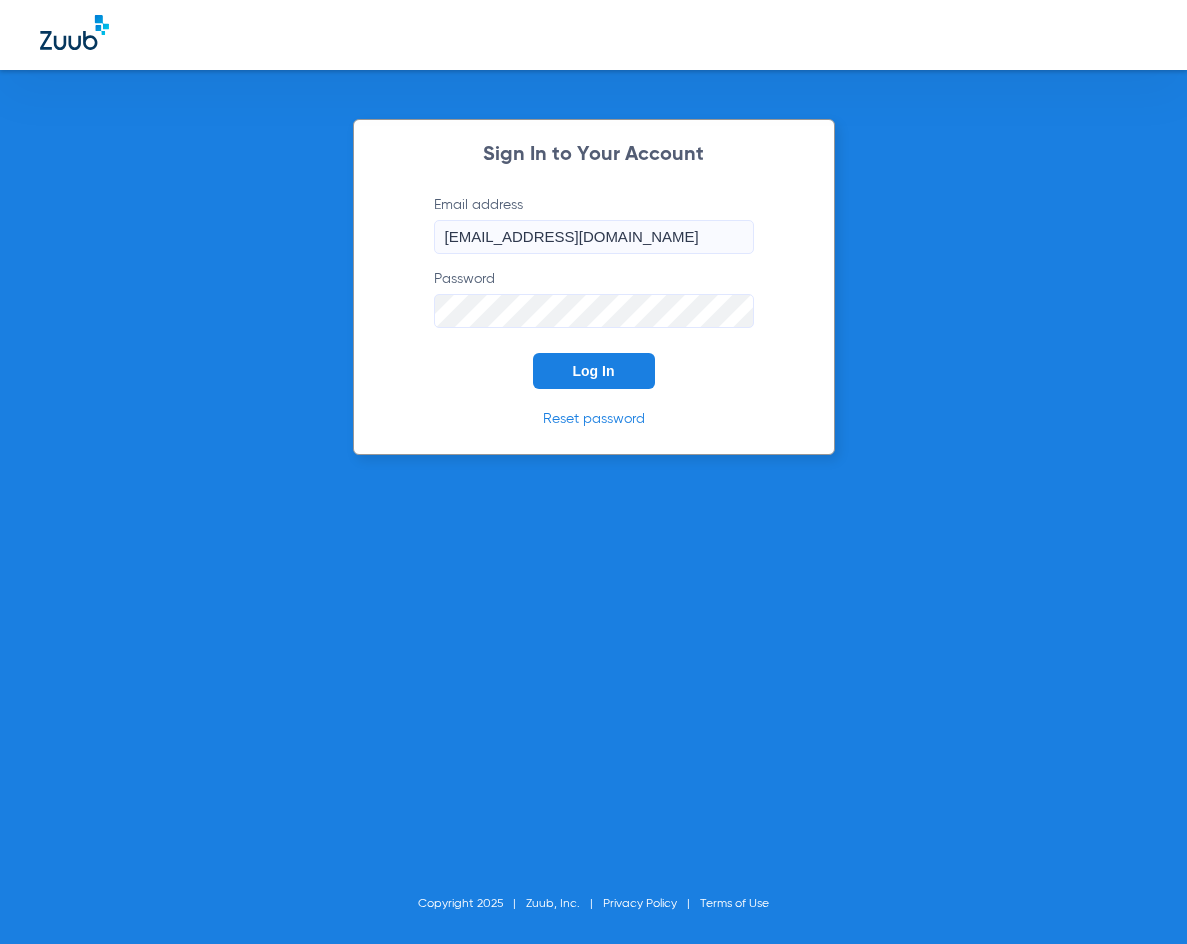 click on "Log In" 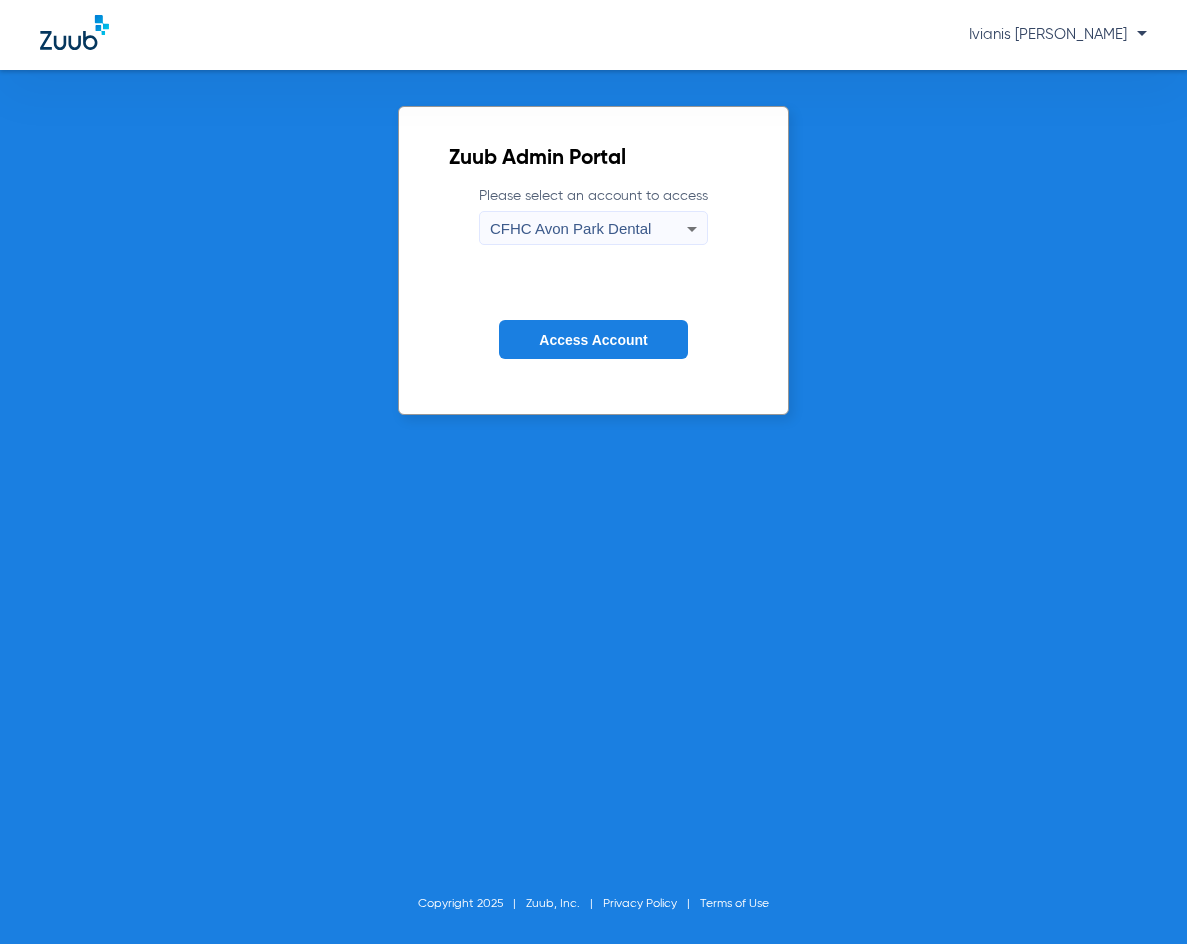 click on "CFHC Avon Park Dental" at bounding box center [588, 229] 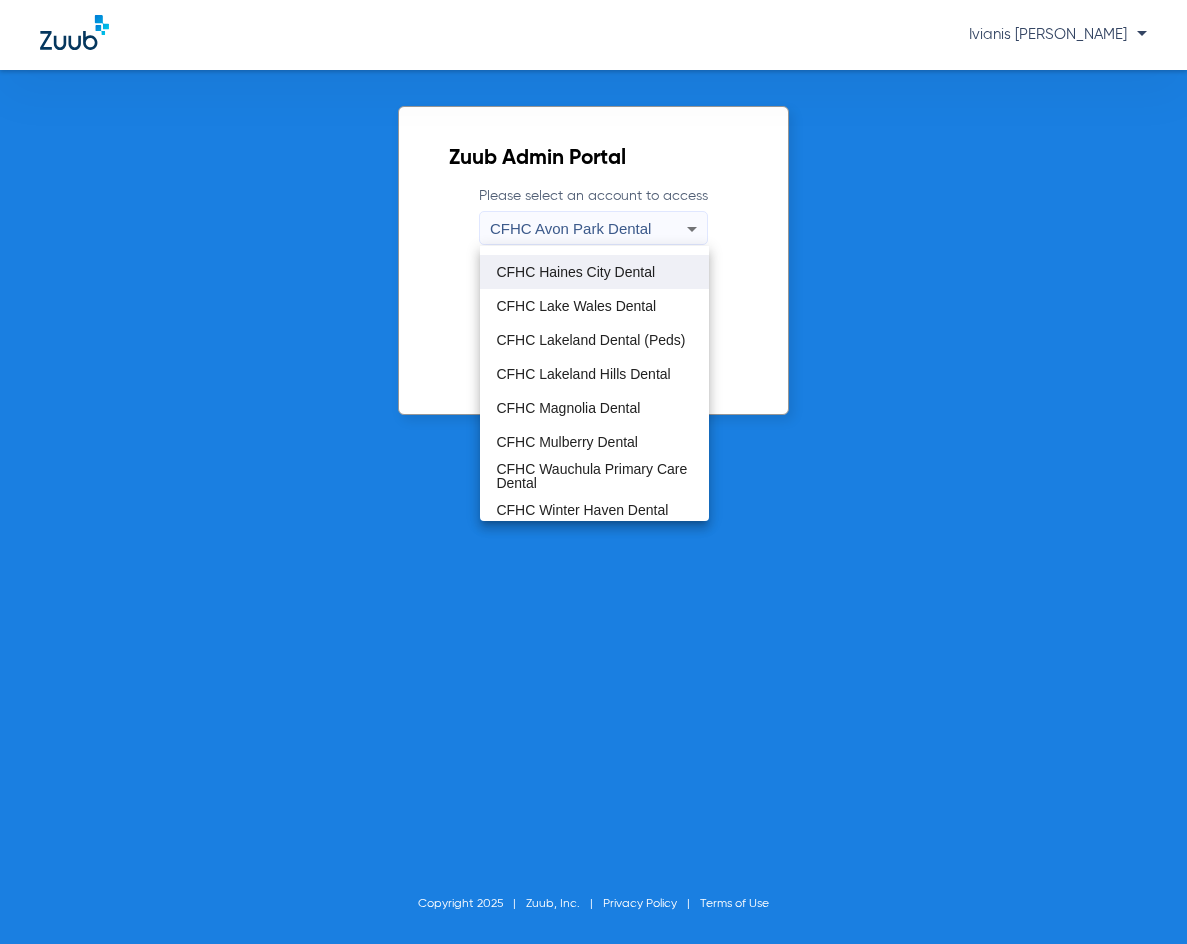 scroll, scrollTop: 133, scrollLeft: 0, axis: vertical 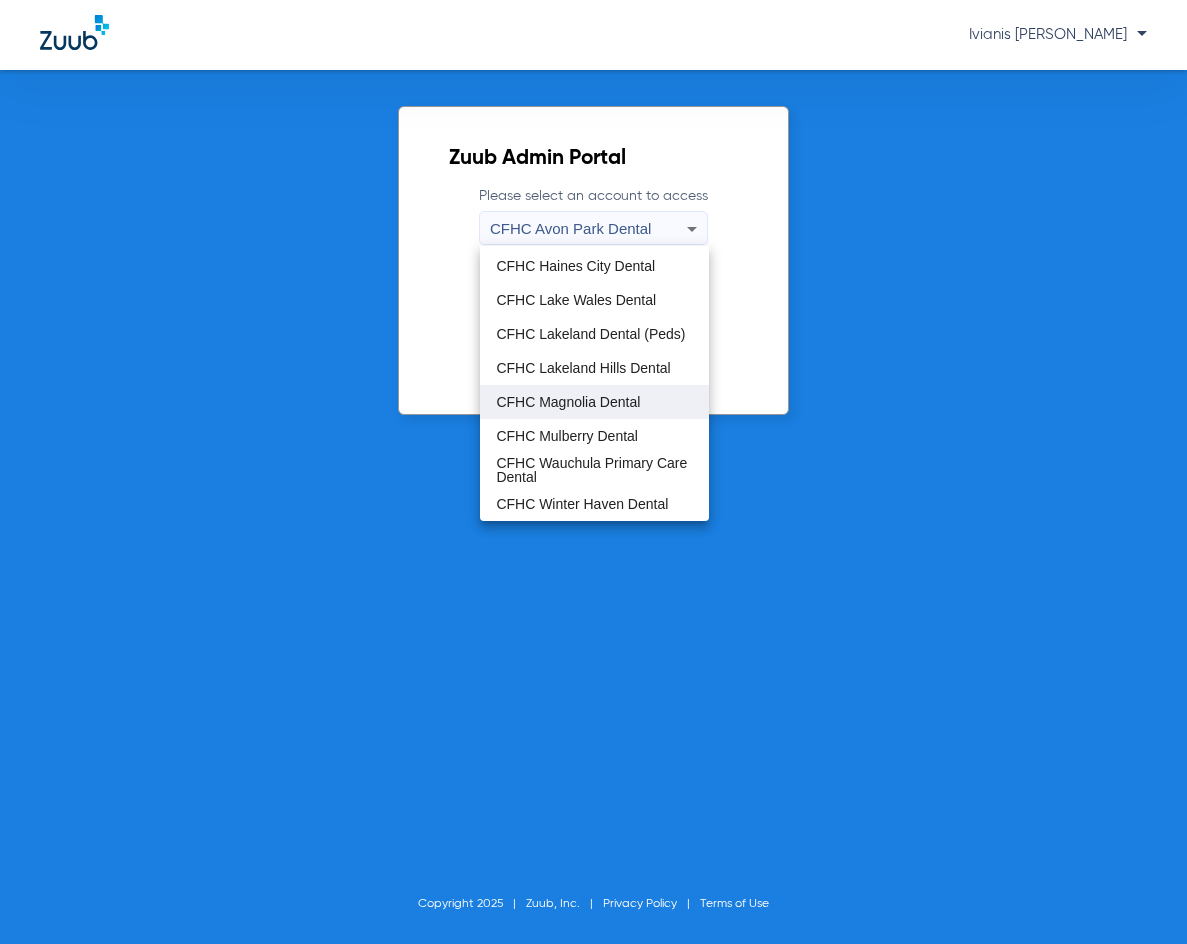 click on "CFHC Magnolia Dental" at bounding box center [594, 402] 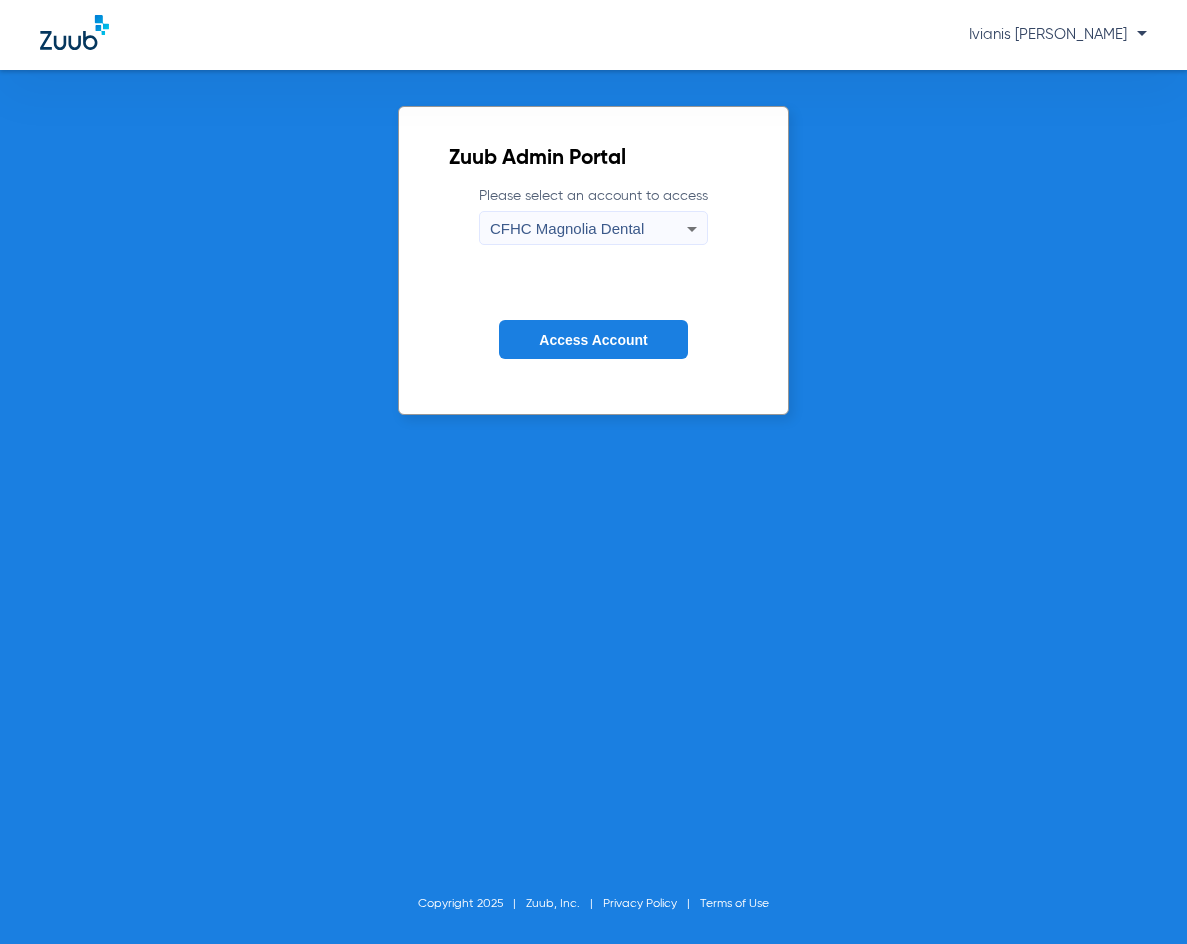 click on "Access Account" 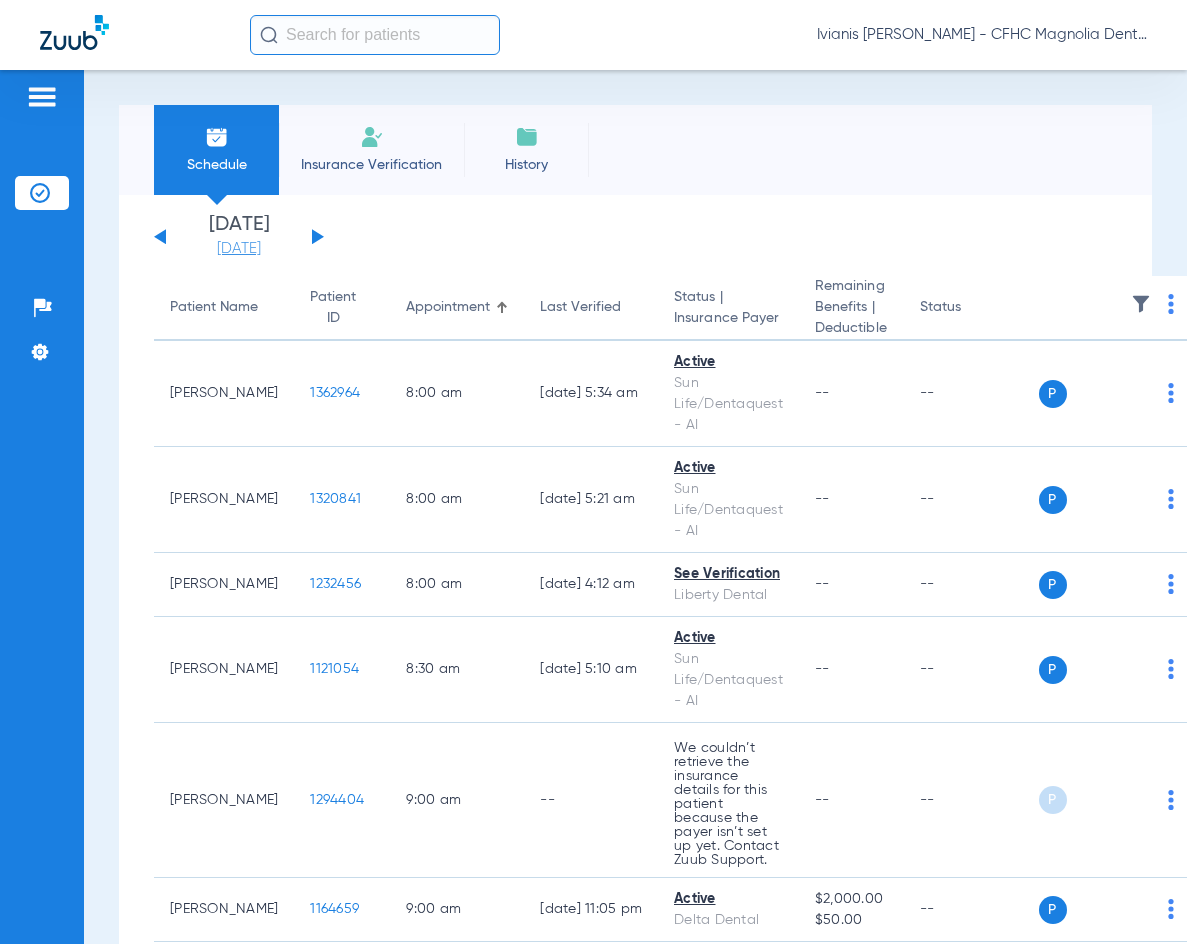 click on "[DATE]" 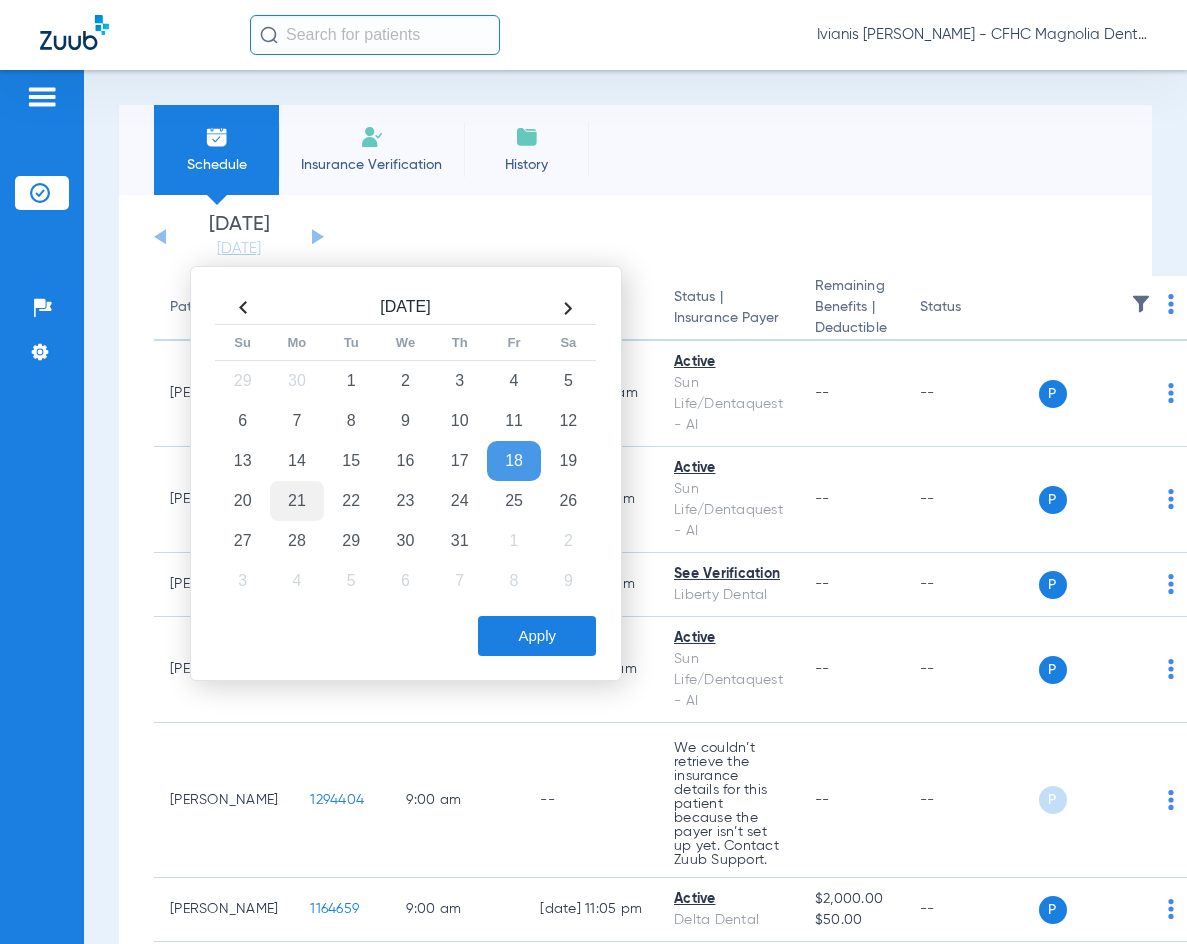click on "21" 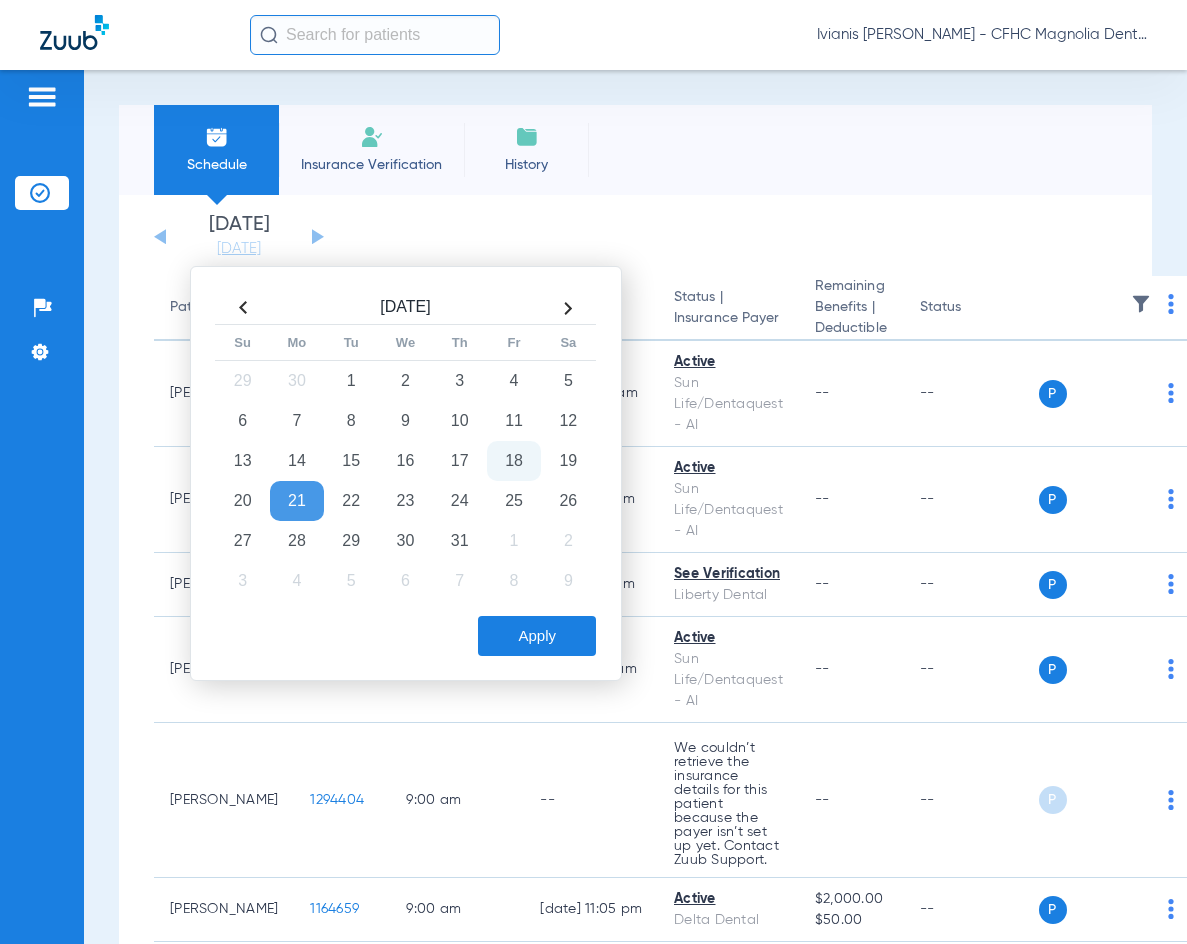 click on "Apply" 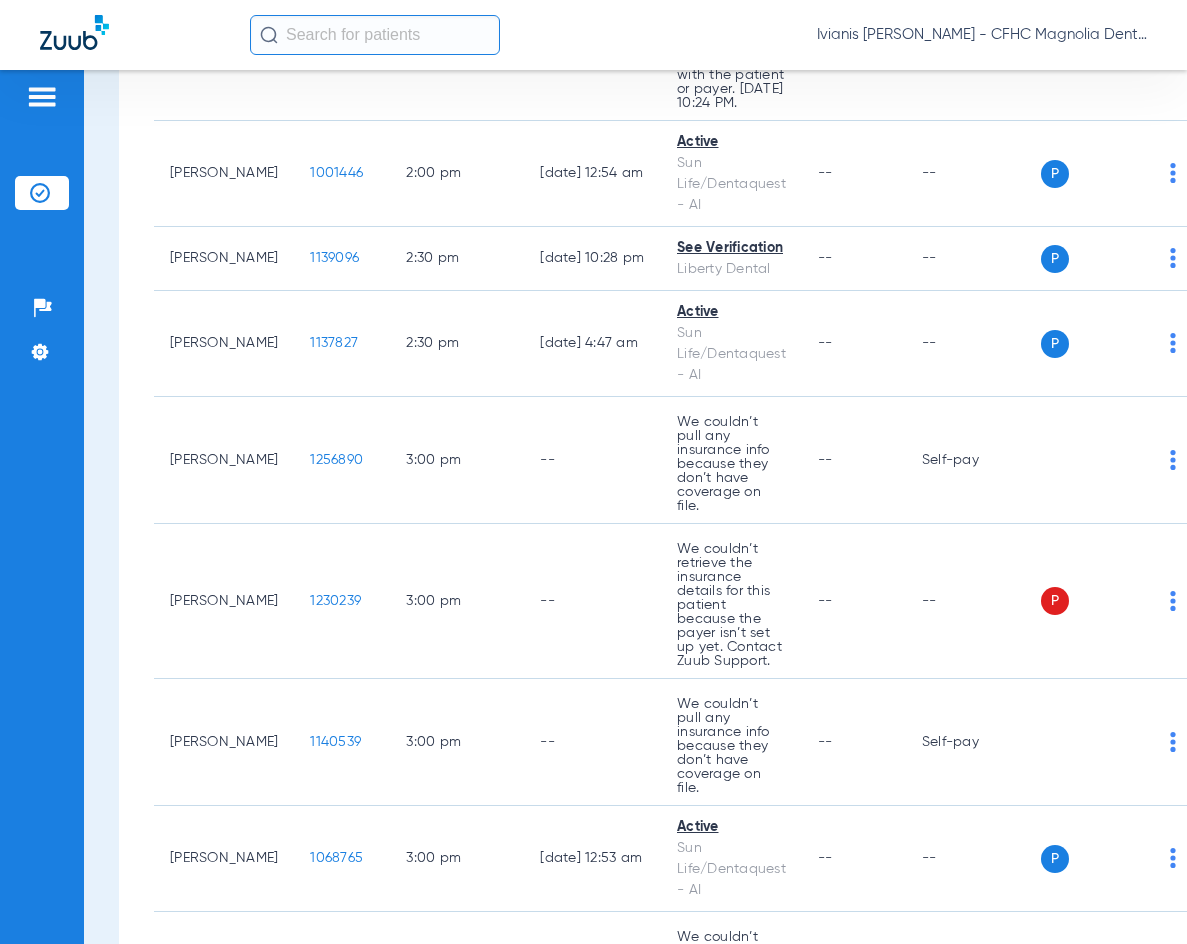 scroll, scrollTop: 2900, scrollLeft: 0, axis: vertical 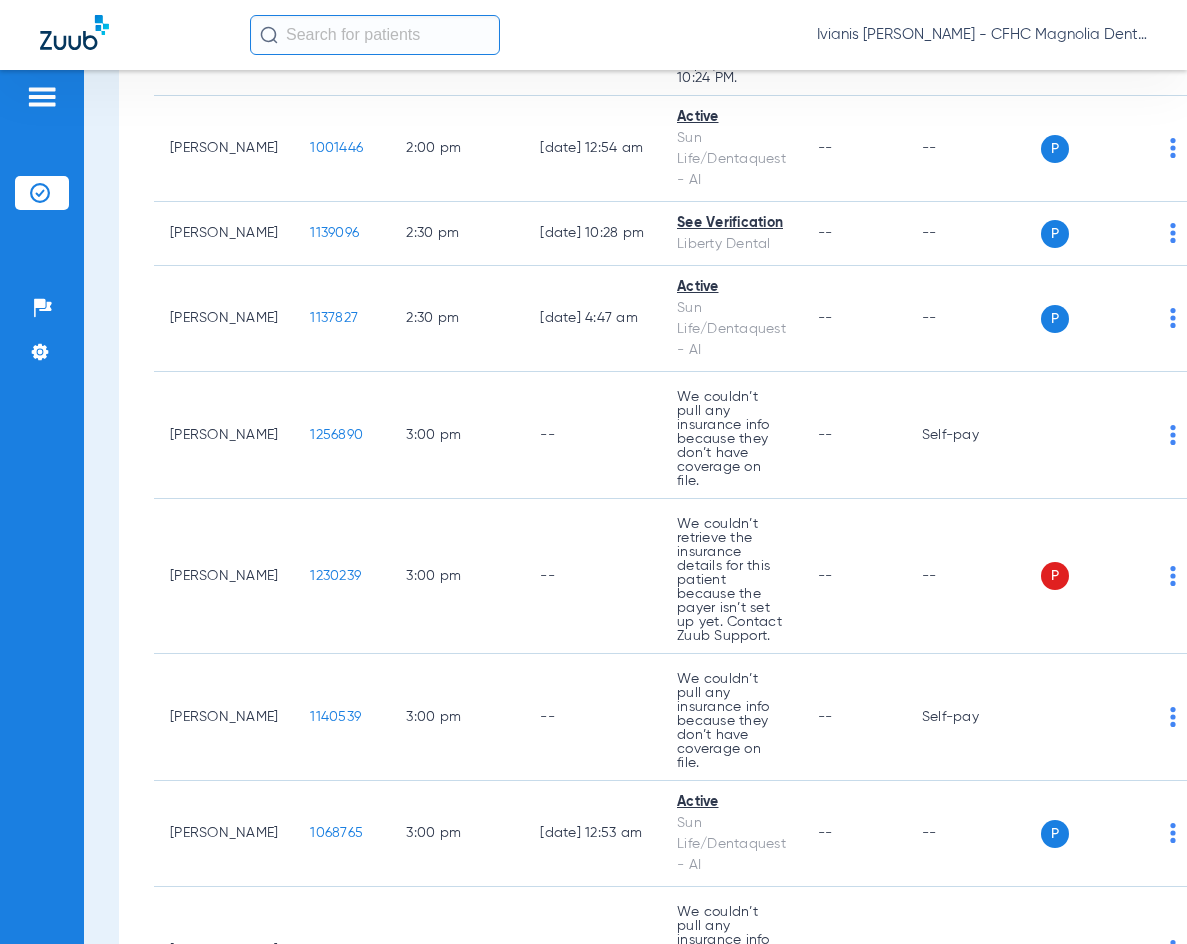 click on "Patients  Insurance Verification  Setup  Help Center Settings" 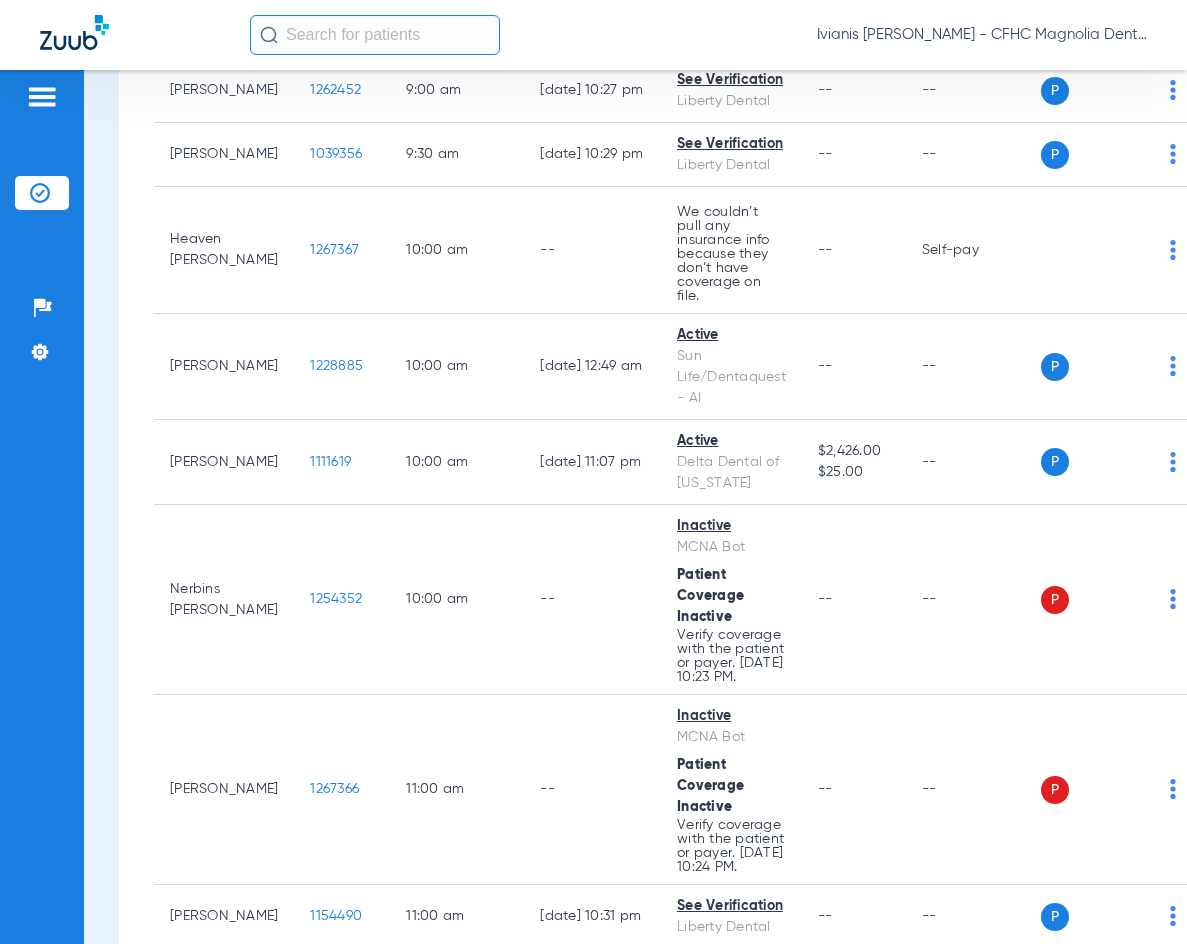 scroll, scrollTop: 1100, scrollLeft: 0, axis: vertical 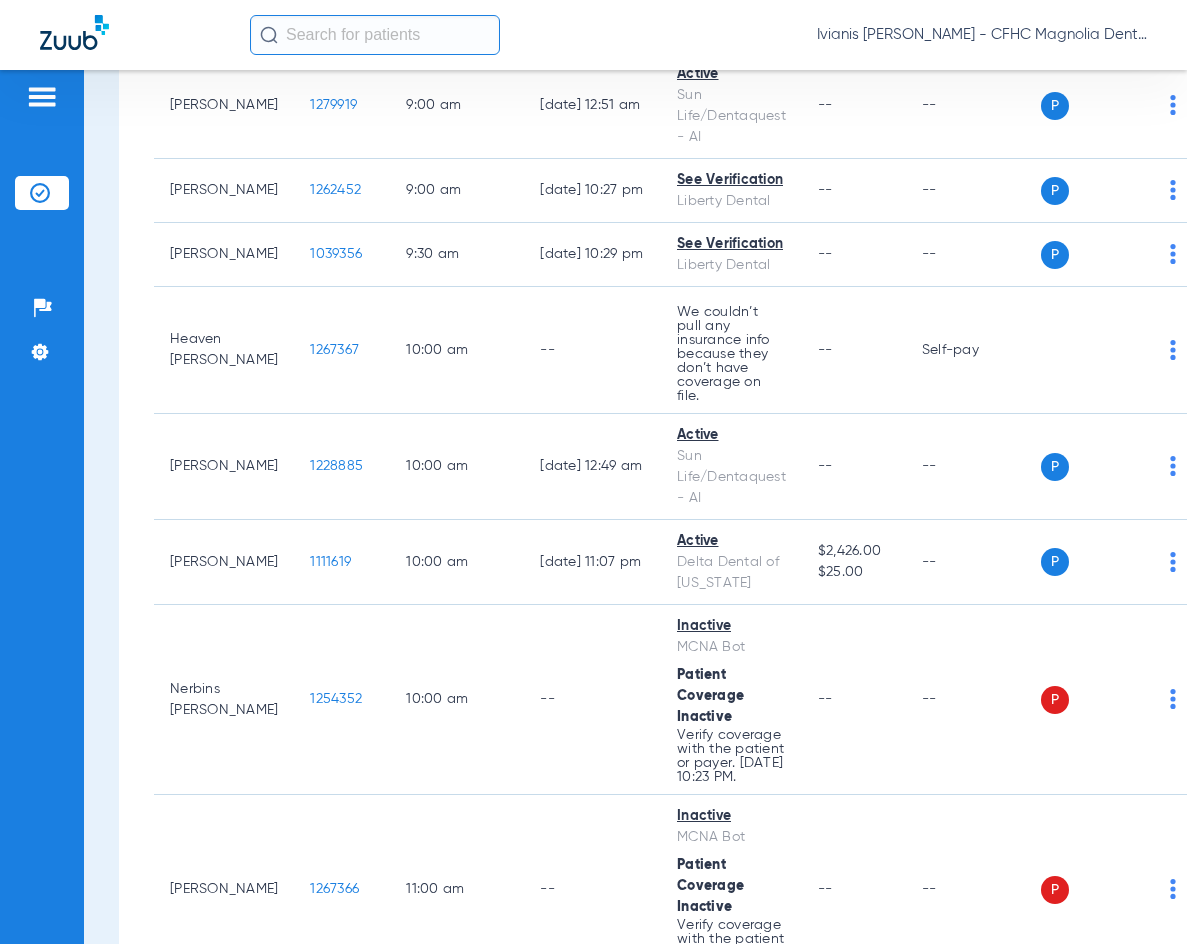 click on "Patients  Insurance Verification  Setup  Help Center Settings" 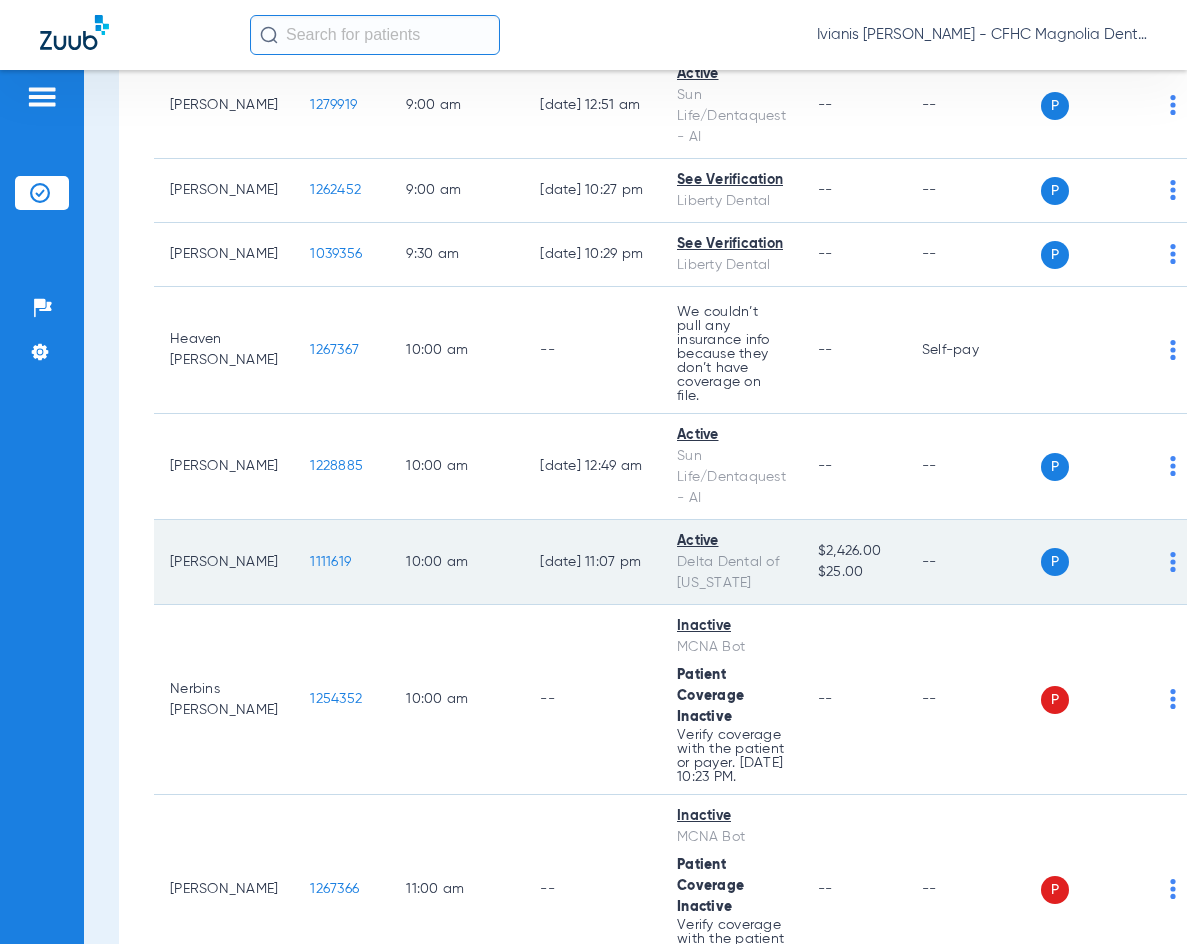 click on "1111619" 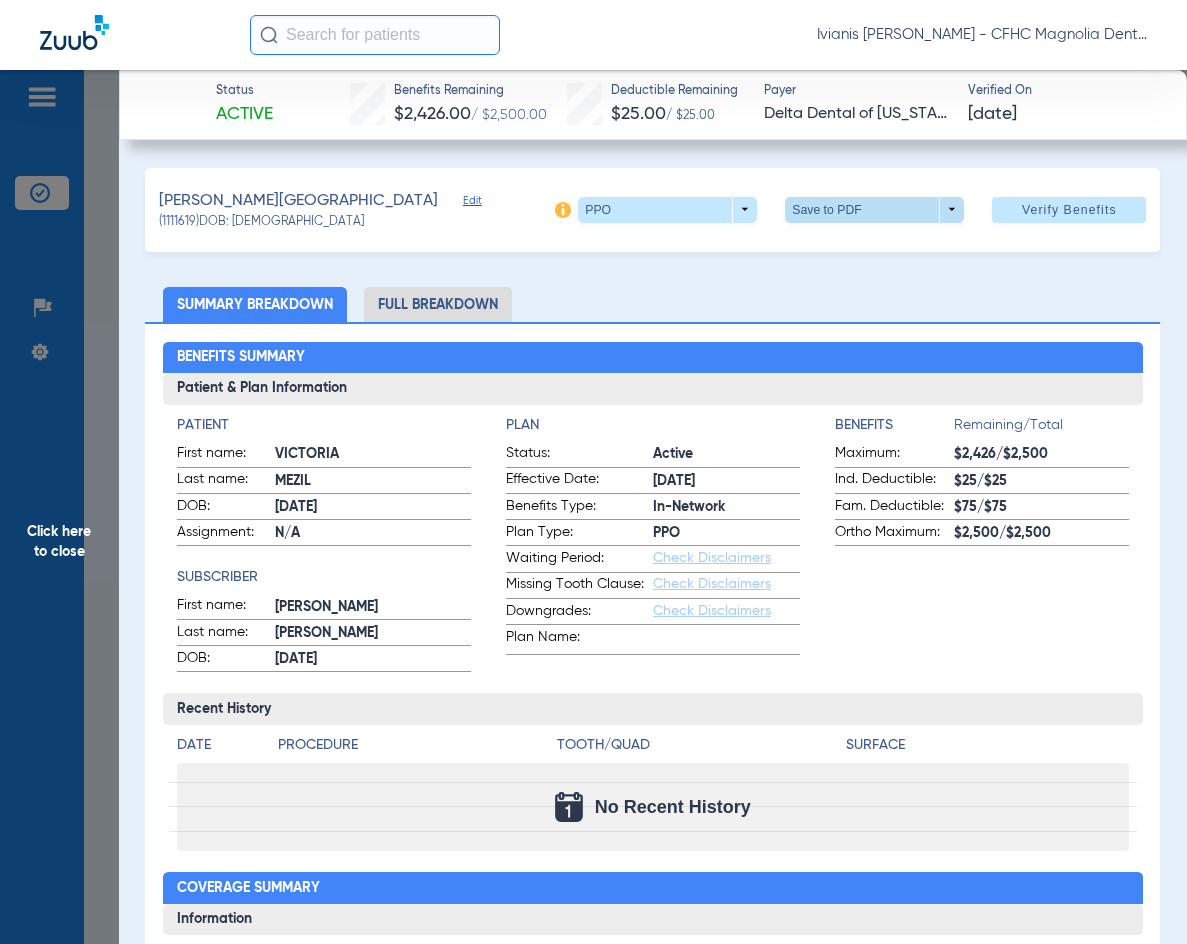 click 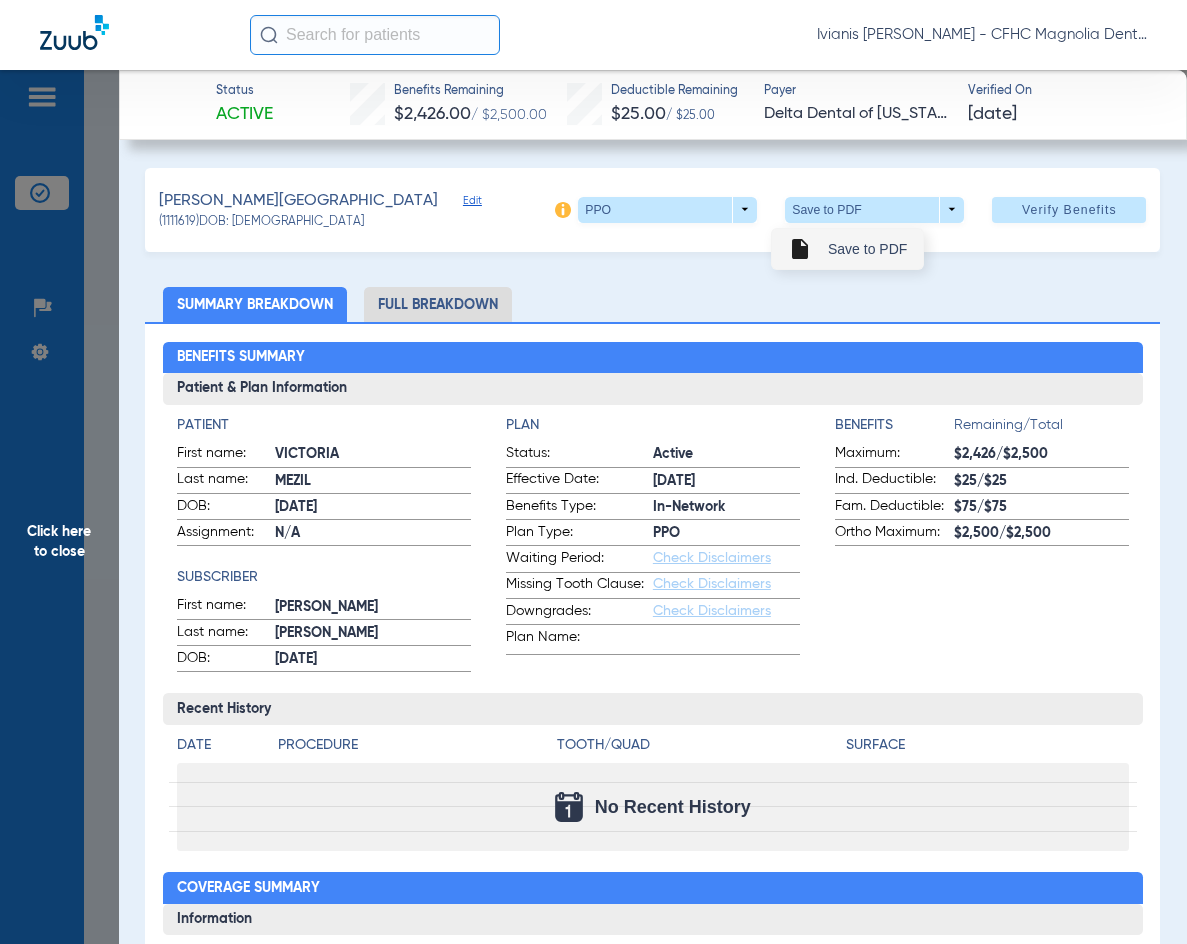 click on "insert_drive_file  Save to PDF" at bounding box center (847, 249) 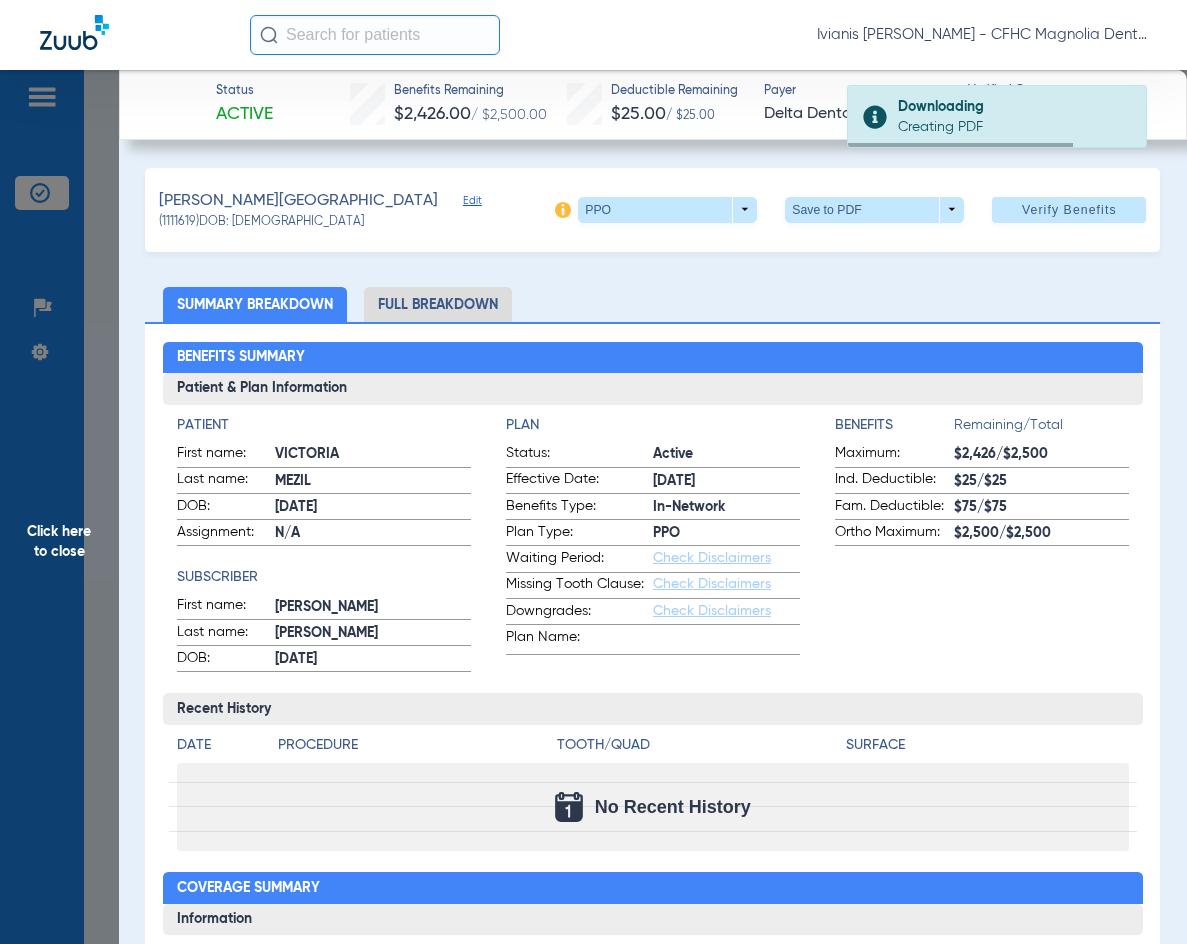 drag, startPoint x: 301, startPoint y: 230, endPoint x: 234, endPoint y: 224, distance: 67.26812 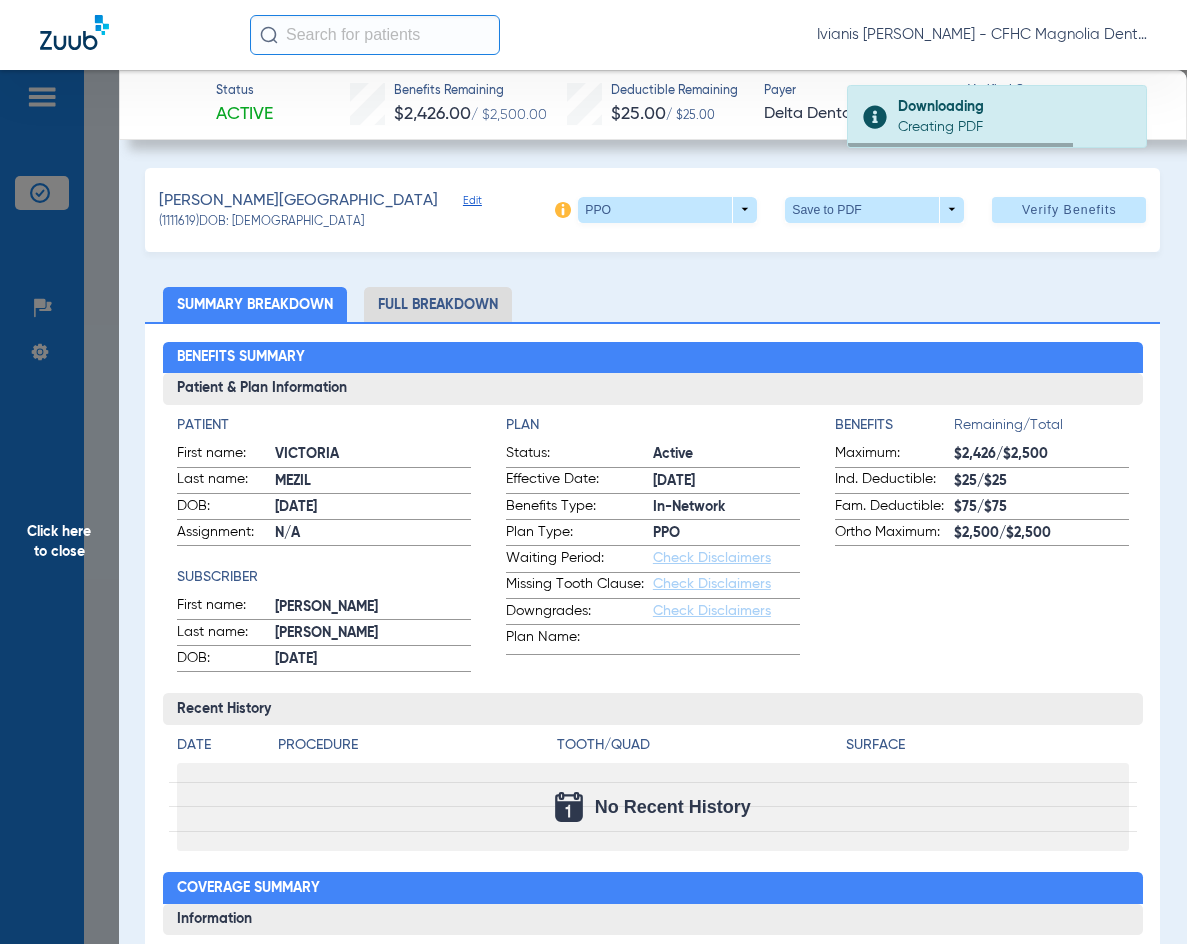 click on "(1111619)   DOB: [DEMOGRAPHIC_DATA]" 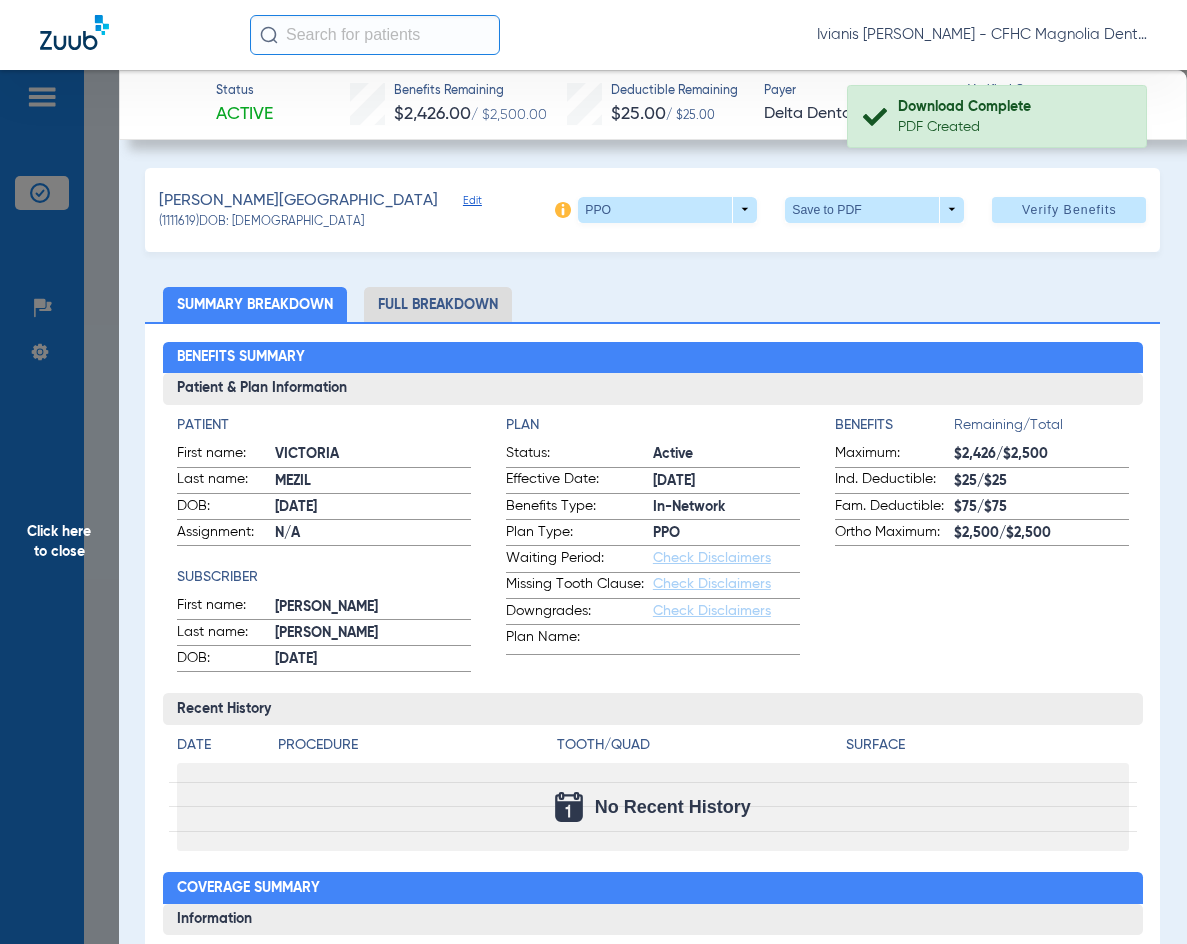 copy on "[DATE]" 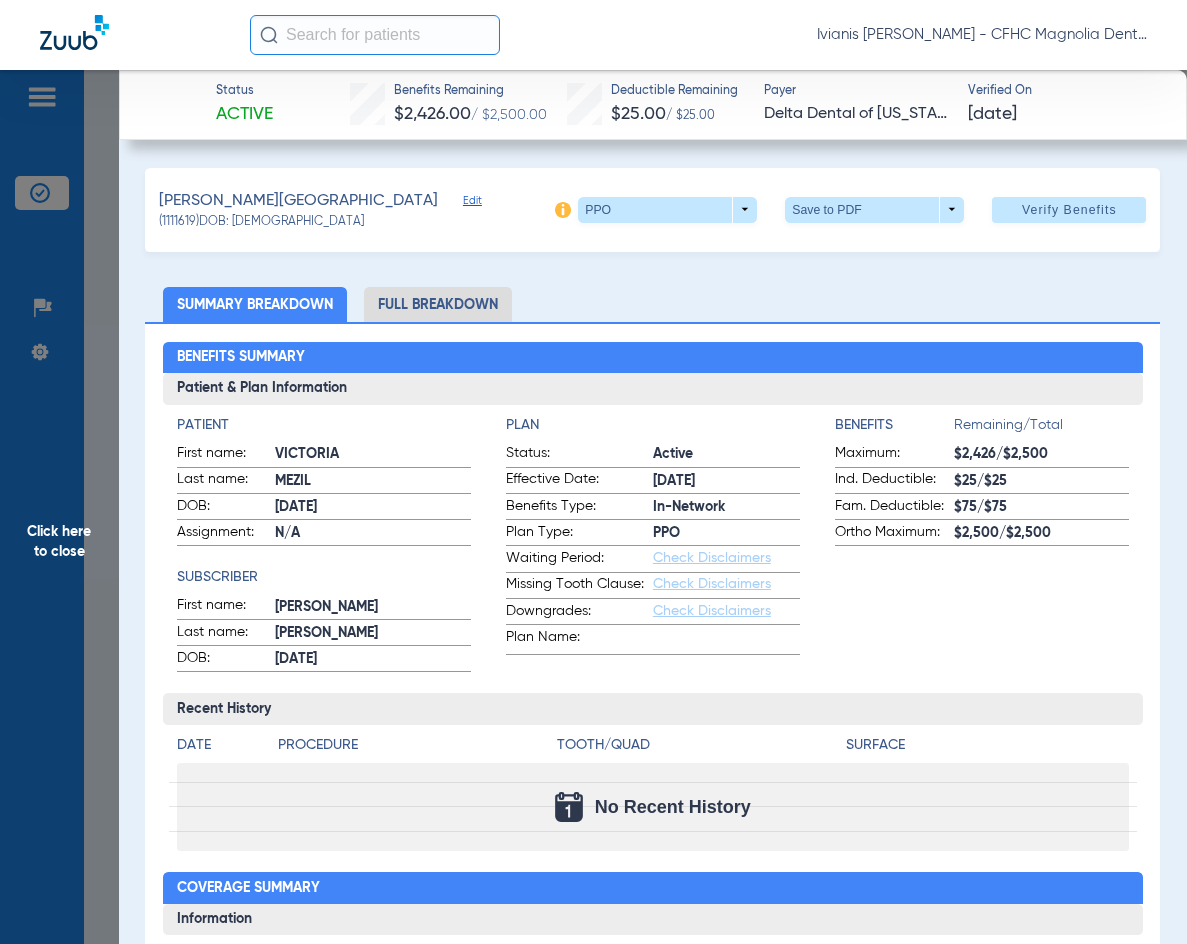 click on "Click here to close" 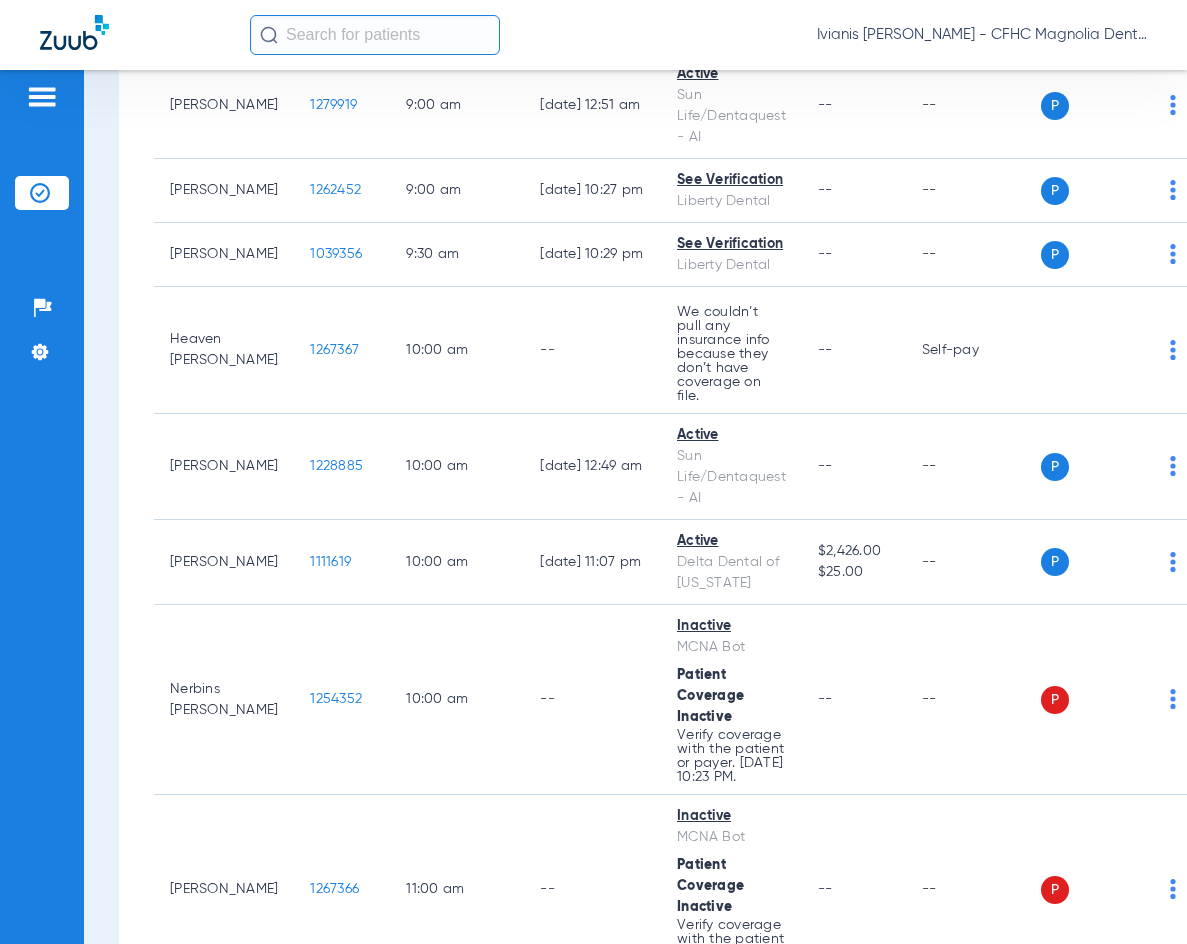click on "Schedule Insurance Verification History  Last Appt. Sync Time:   [DATE] - 08:47 AM   [DATE]   [DATE]   [DATE]   [DATE]   [DATE]   [DATE]   [DATE]   [DATE]   [DATE]   [DATE]   [DATE]   [DATE]   [DATE]   [DATE]   [DATE]   [DATE]   [DATE]   [DATE]   [DATE]   [DATE]   [DATE]   [DATE]   [DATE]   [DATE]   [DATE]   [DATE]   [DATE]   [DATE]   [DATE]   [DATE]   [DATE]   [DATE]   [DATE]   [DATE]   [DATE]   [DATE]   [DATE]   [DATE]   [DATE]   [DATE]   [DATE]  Su Mo" at bounding box center [635, 507] 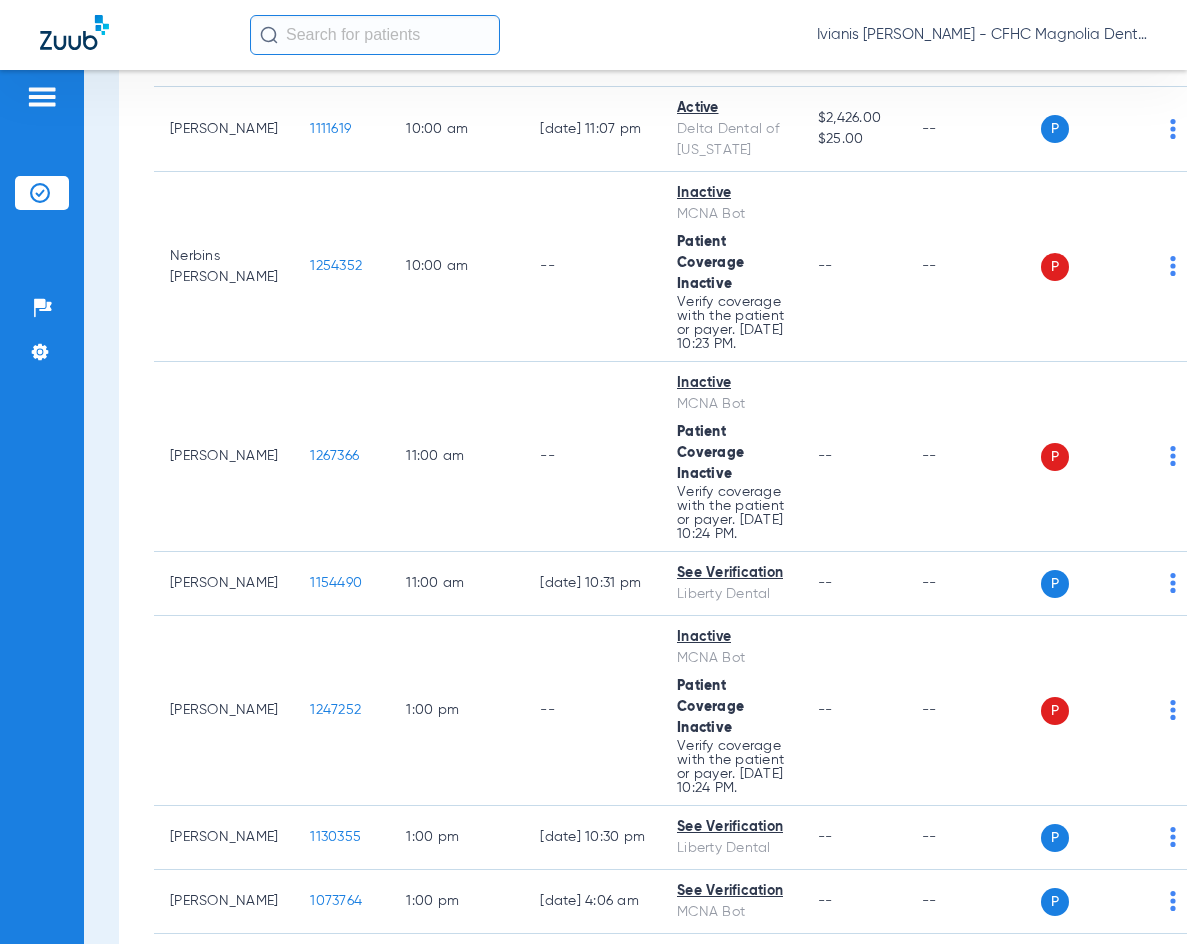 scroll, scrollTop: 1700, scrollLeft: 0, axis: vertical 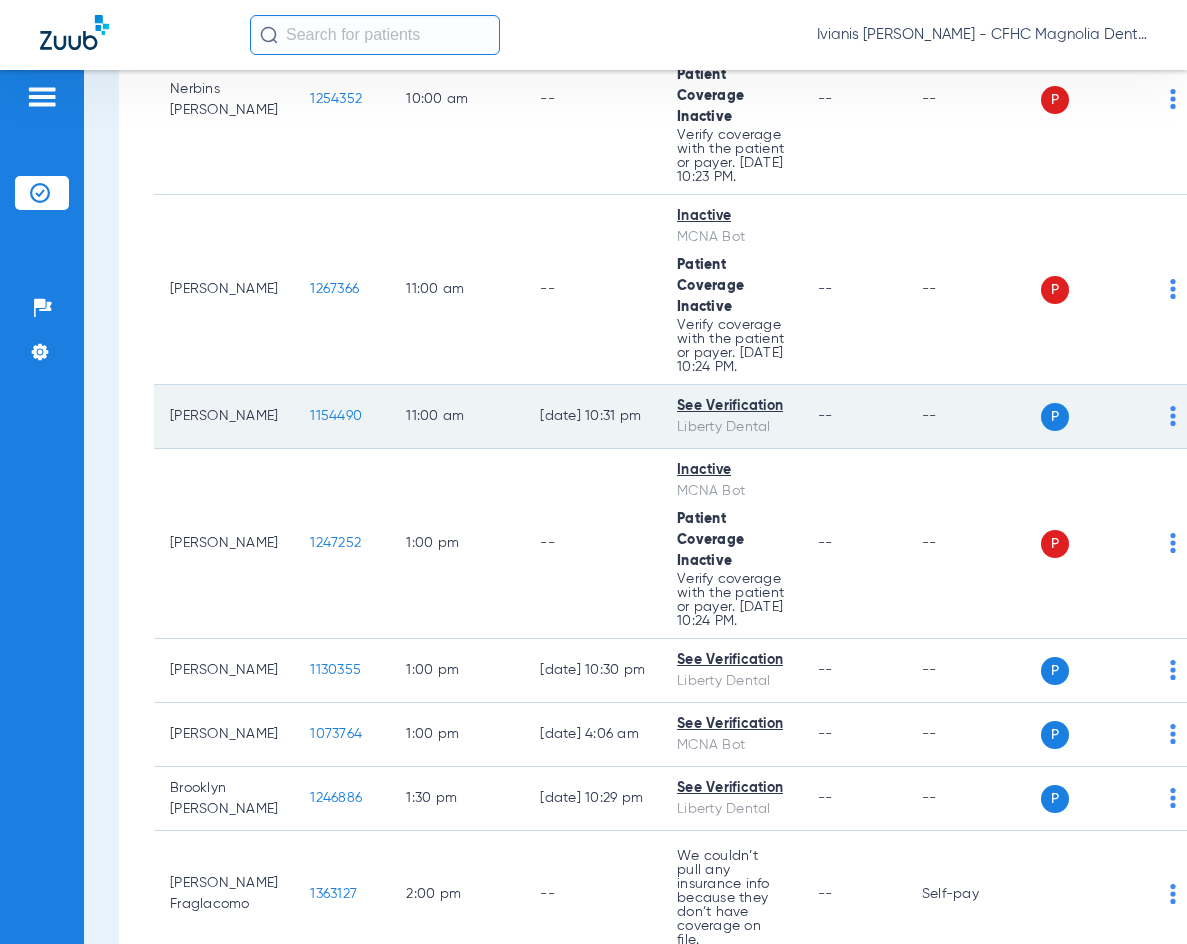click on "1154490" 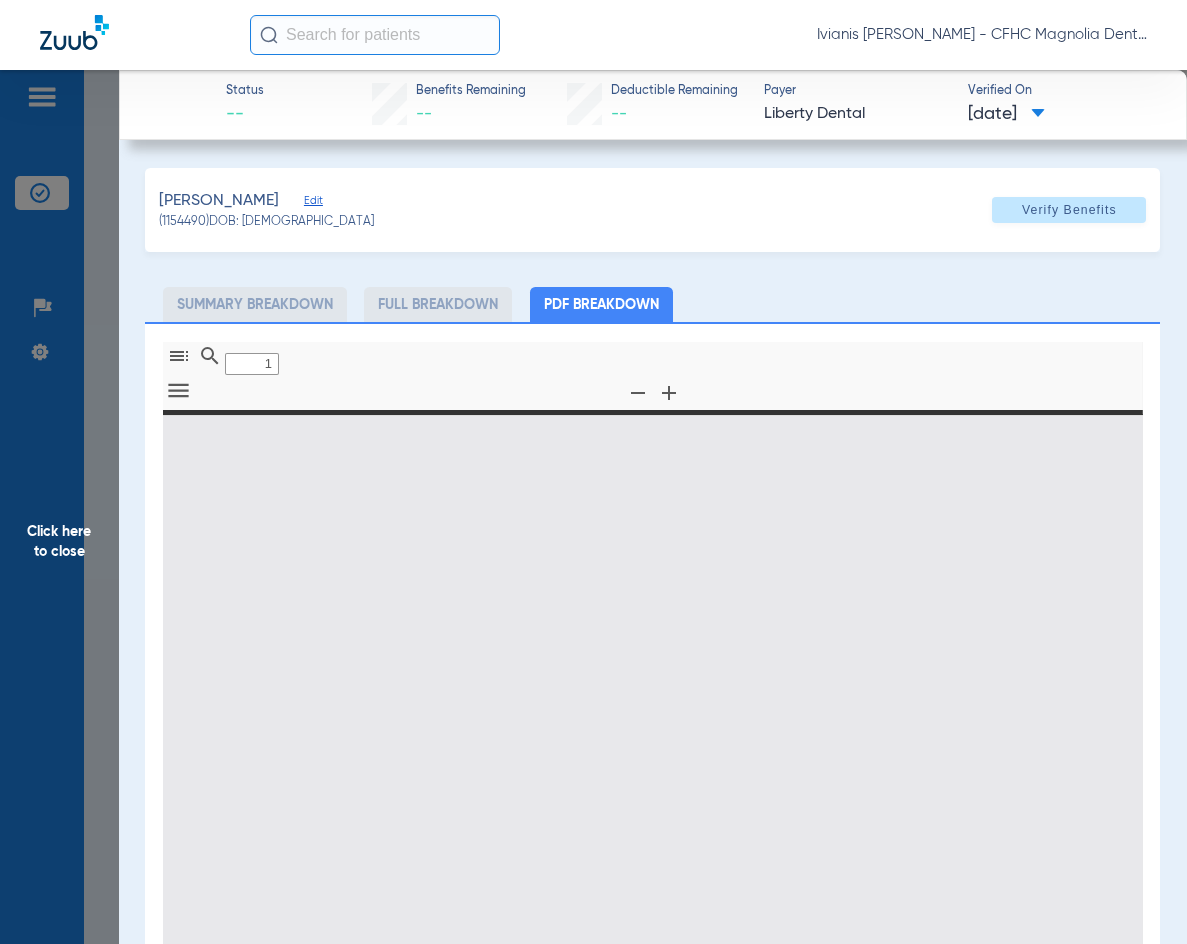 type on "0" 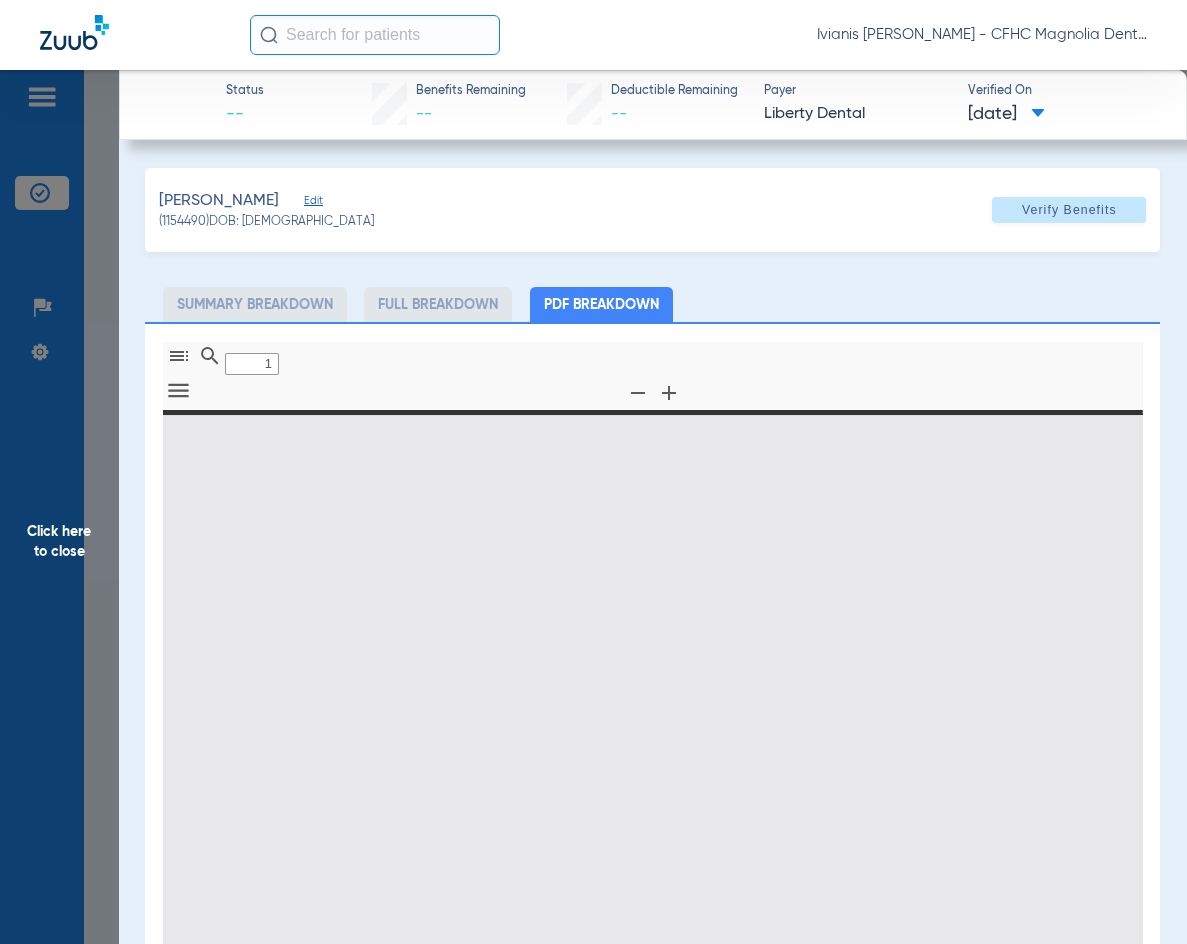 select on "page-width" 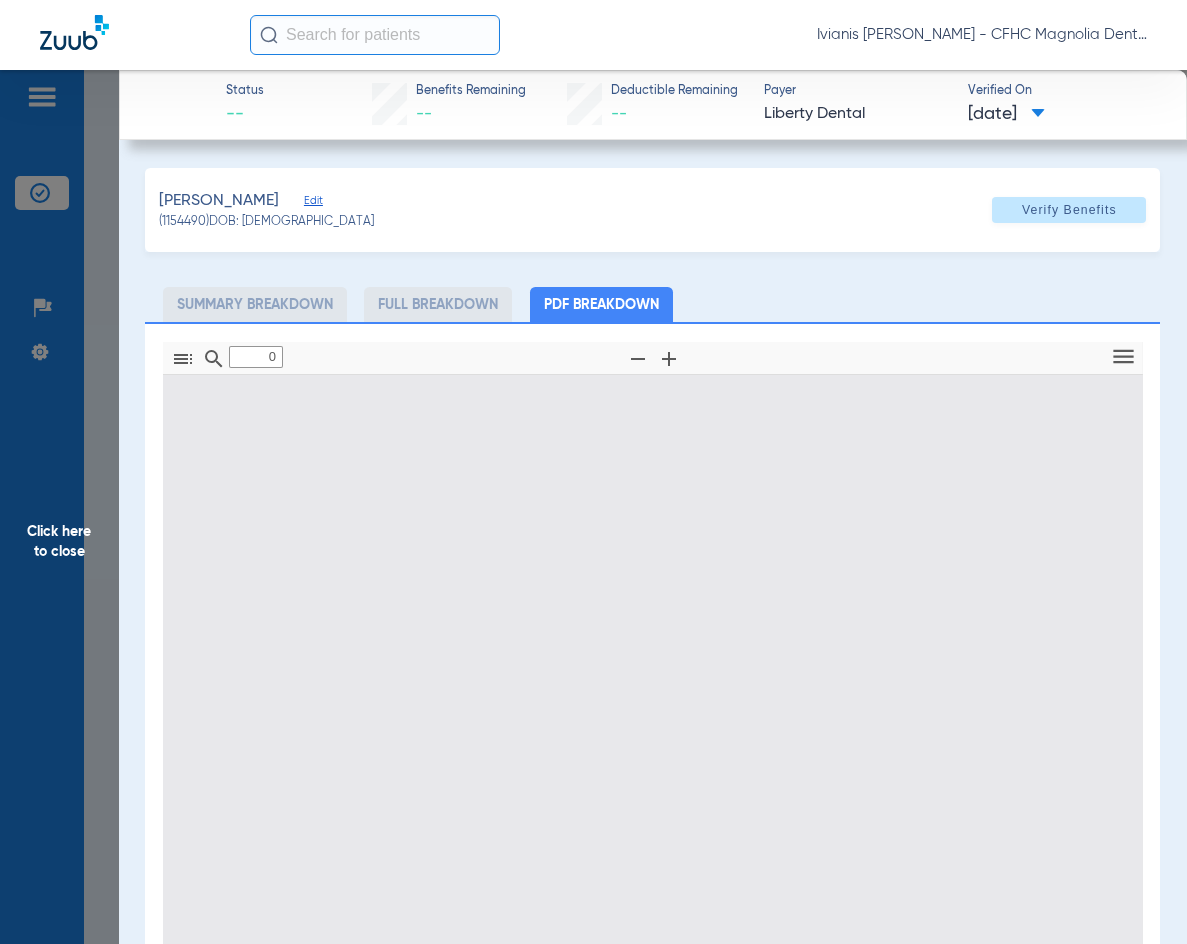 type on "1" 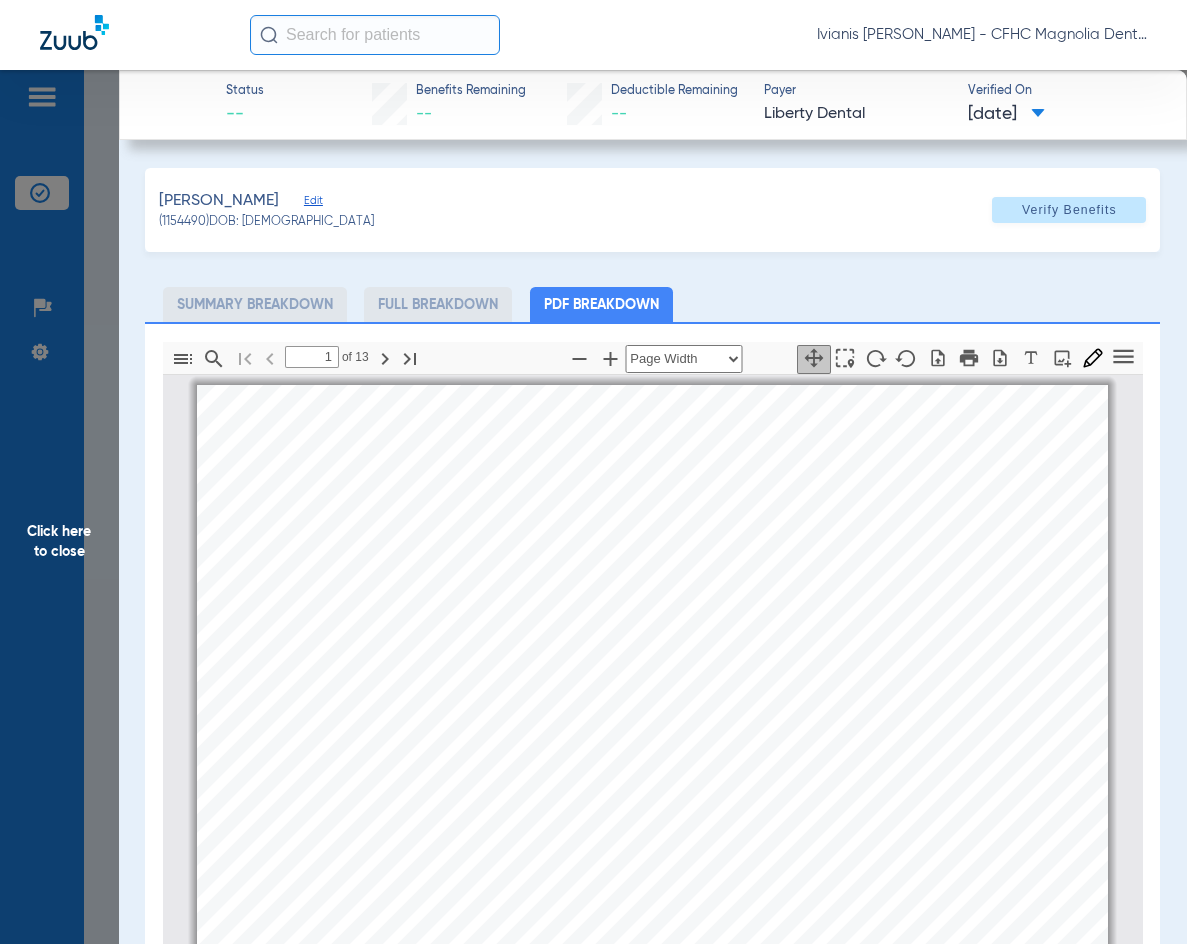 scroll, scrollTop: 10, scrollLeft: 0, axis: vertical 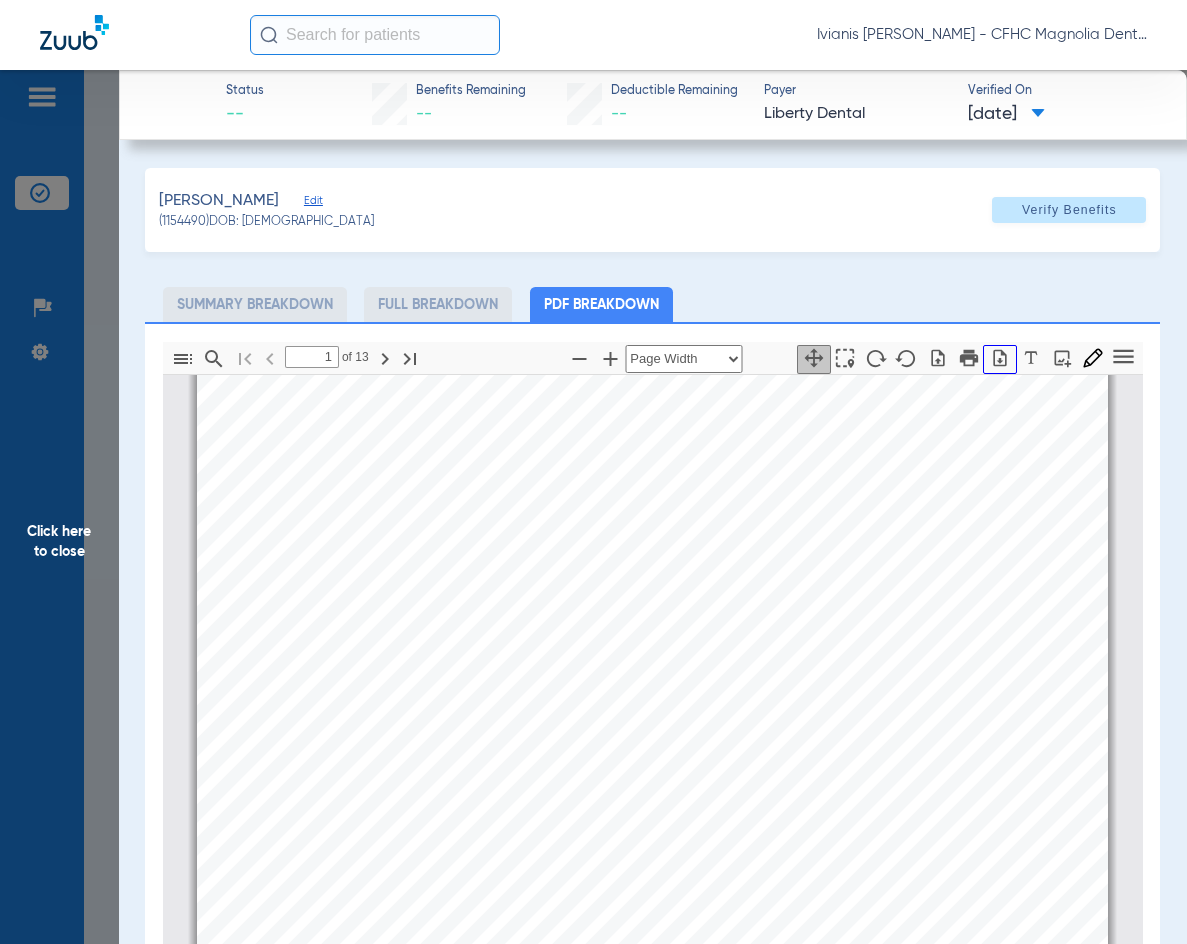 click 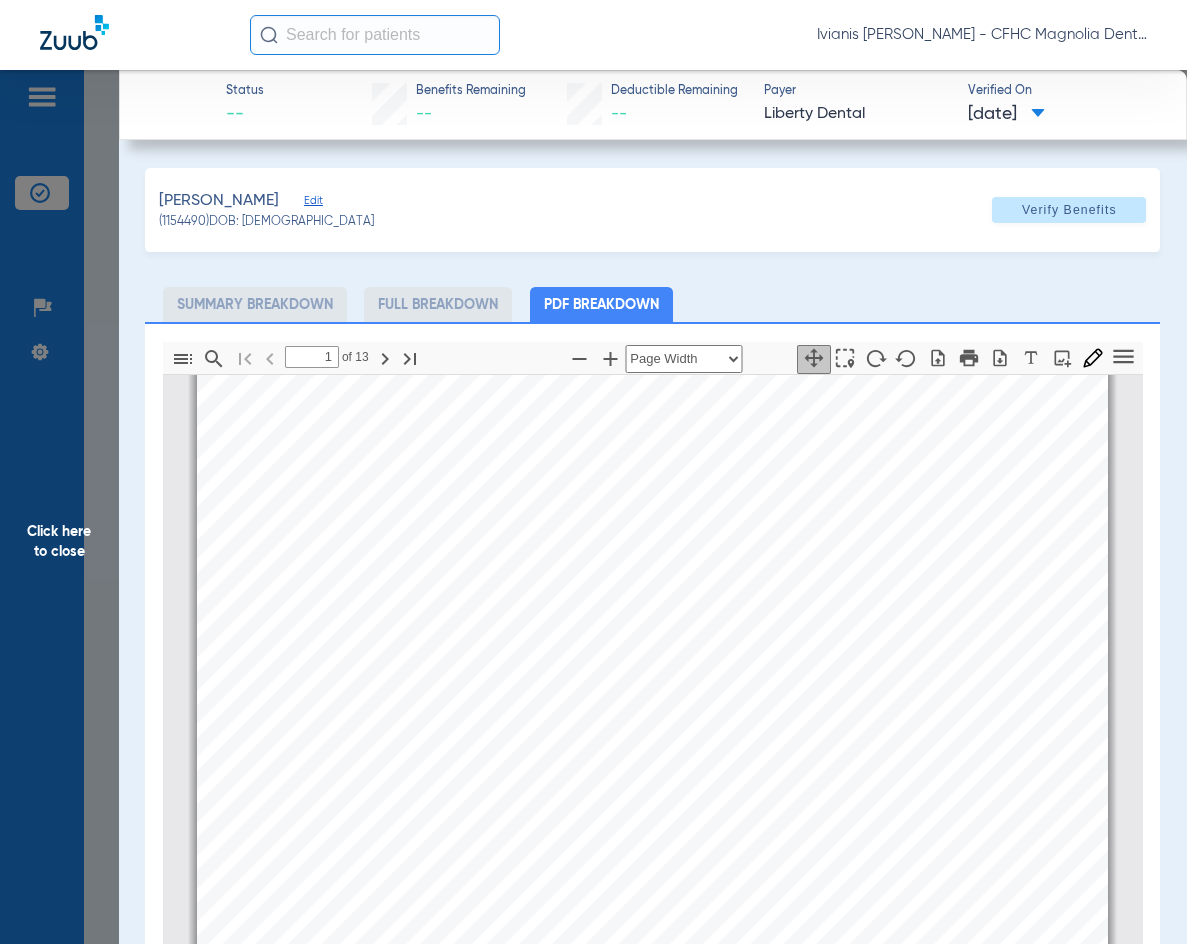 drag, startPoint x: 311, startPoint y: 223, endPoint x: 246, endPoint y: 227, distance: 65.12296 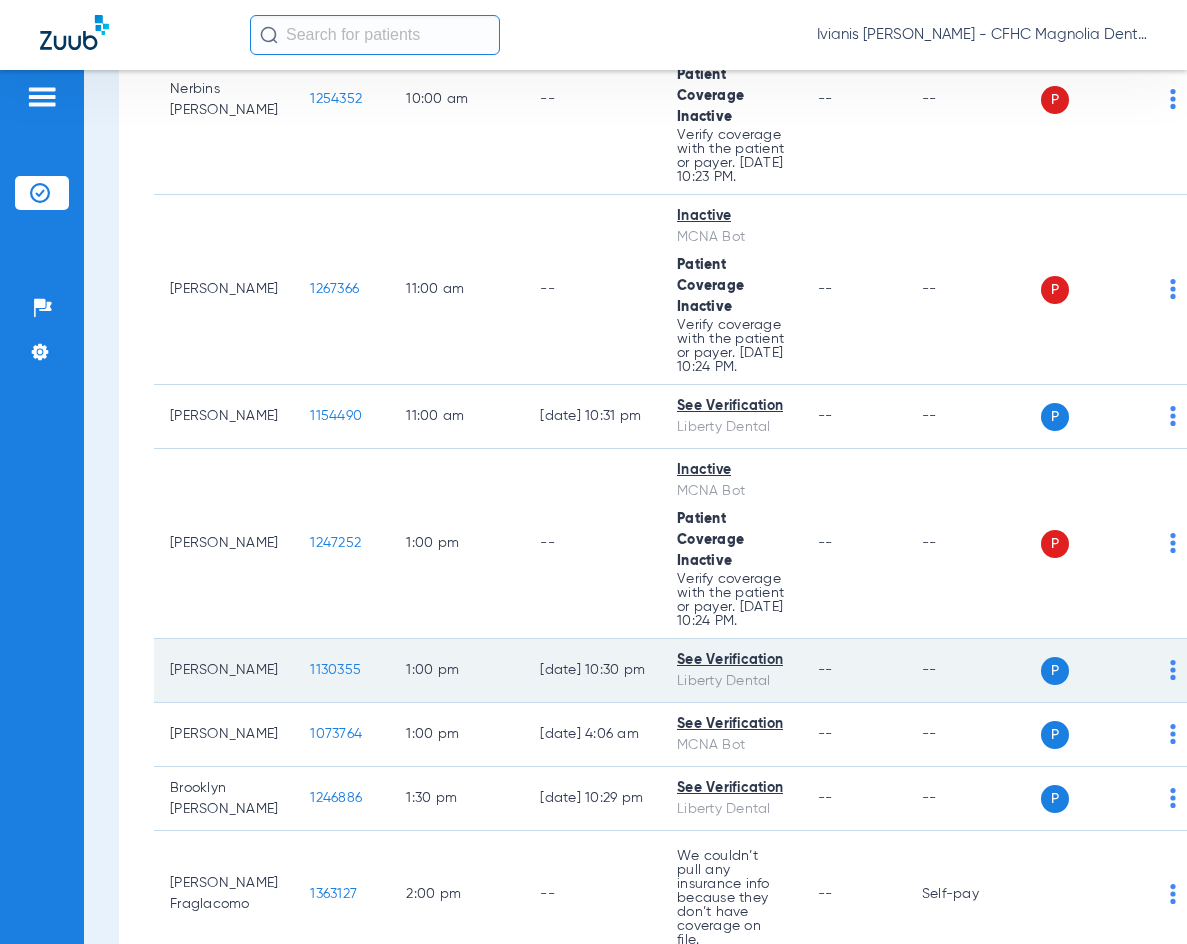click on "1130355" 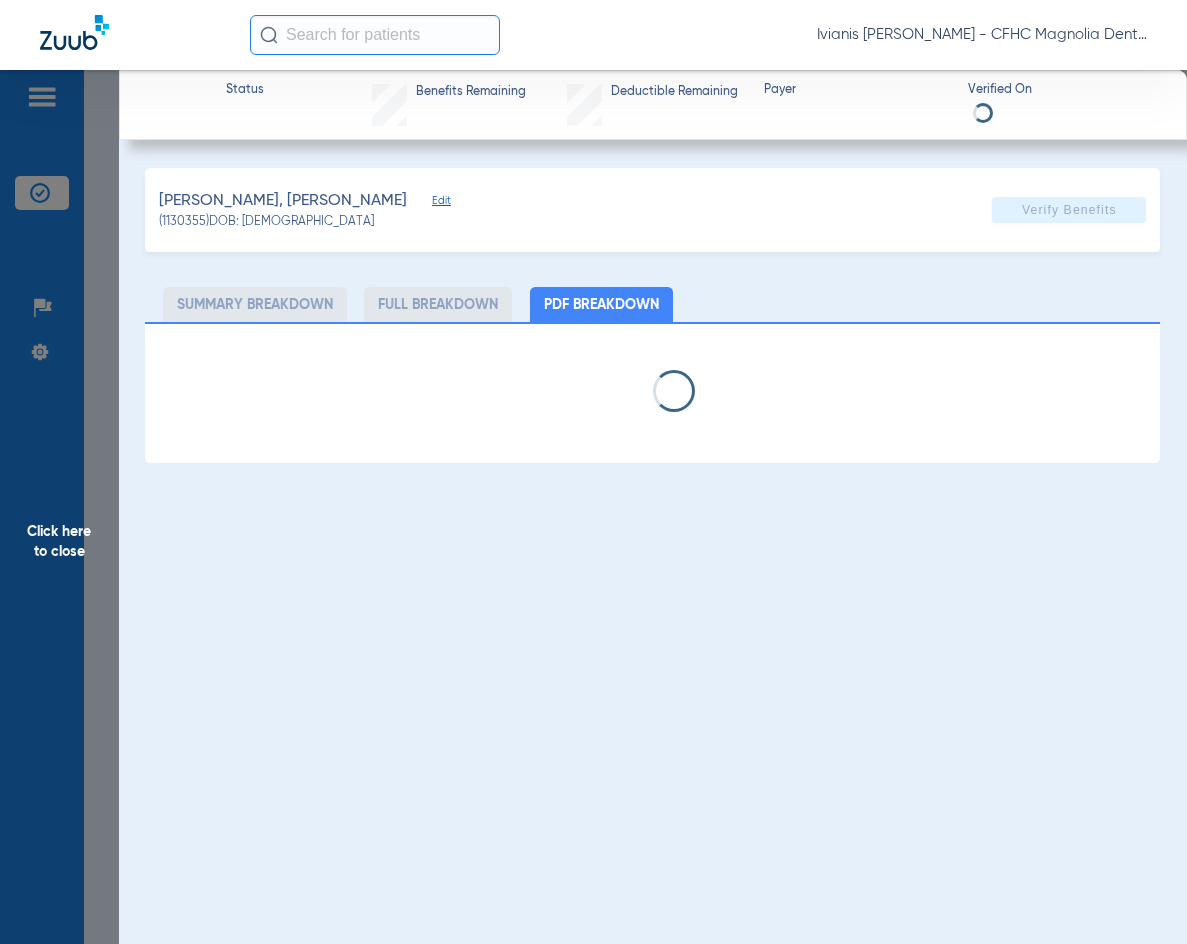select on "page-width" 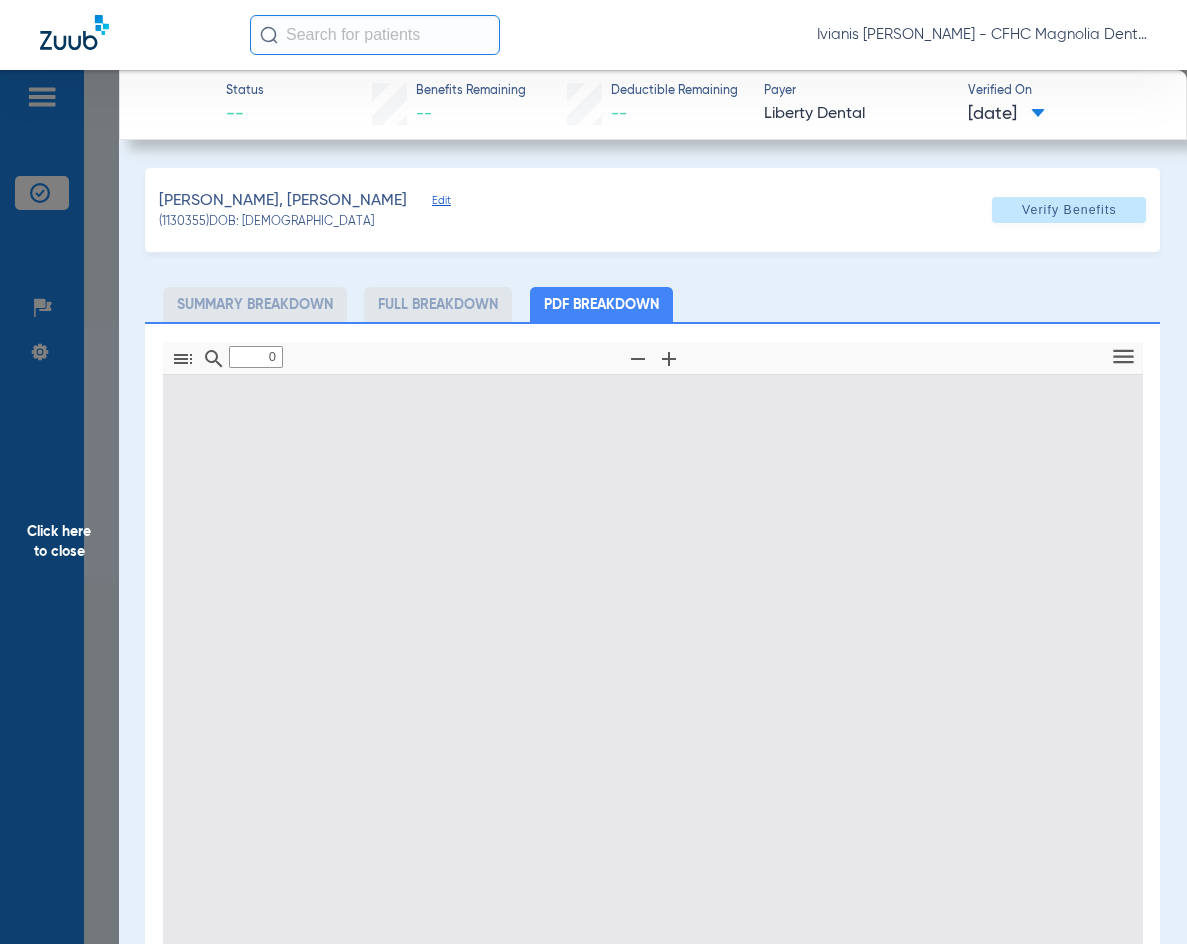 type on "1" 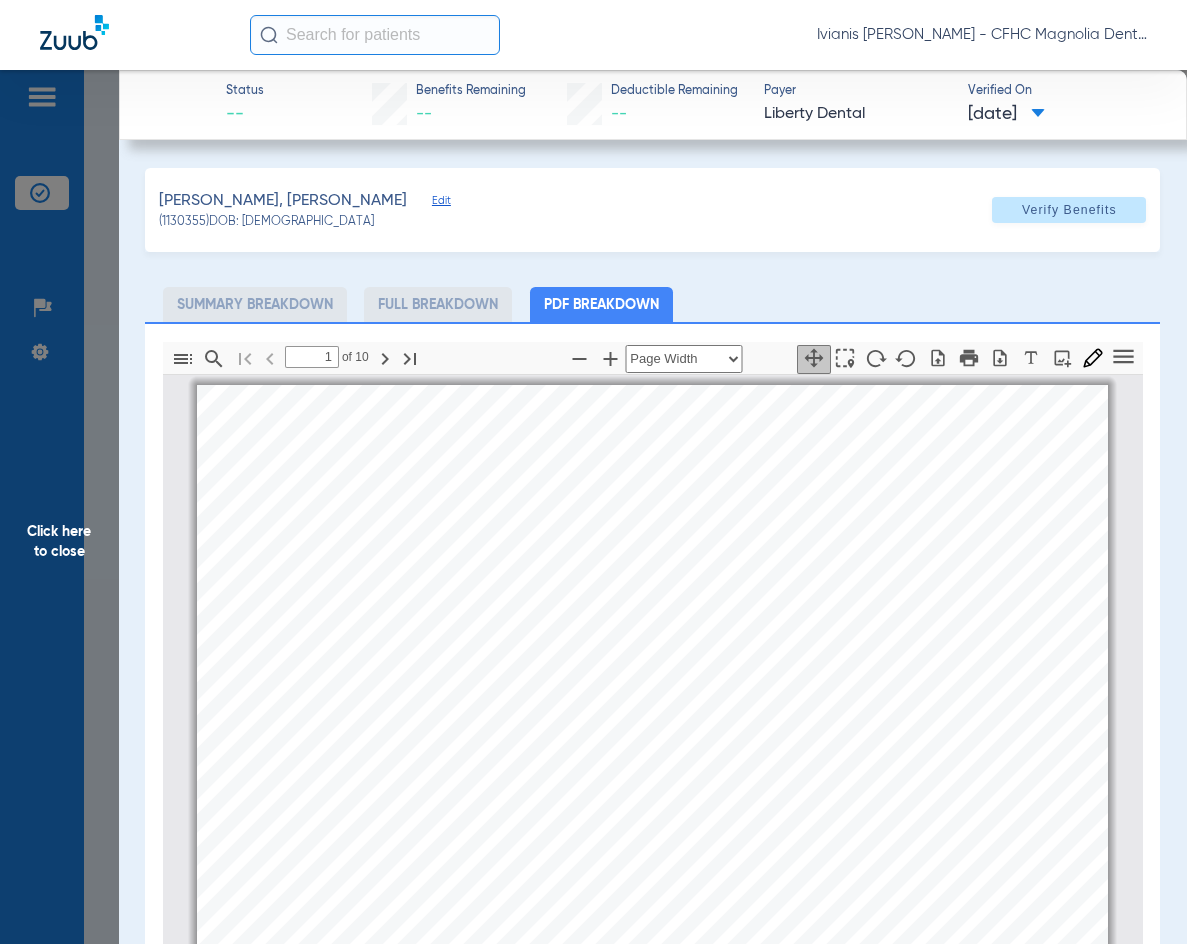 scroll, scrollTop: 10, scrollLeft: 0, axis: vertical 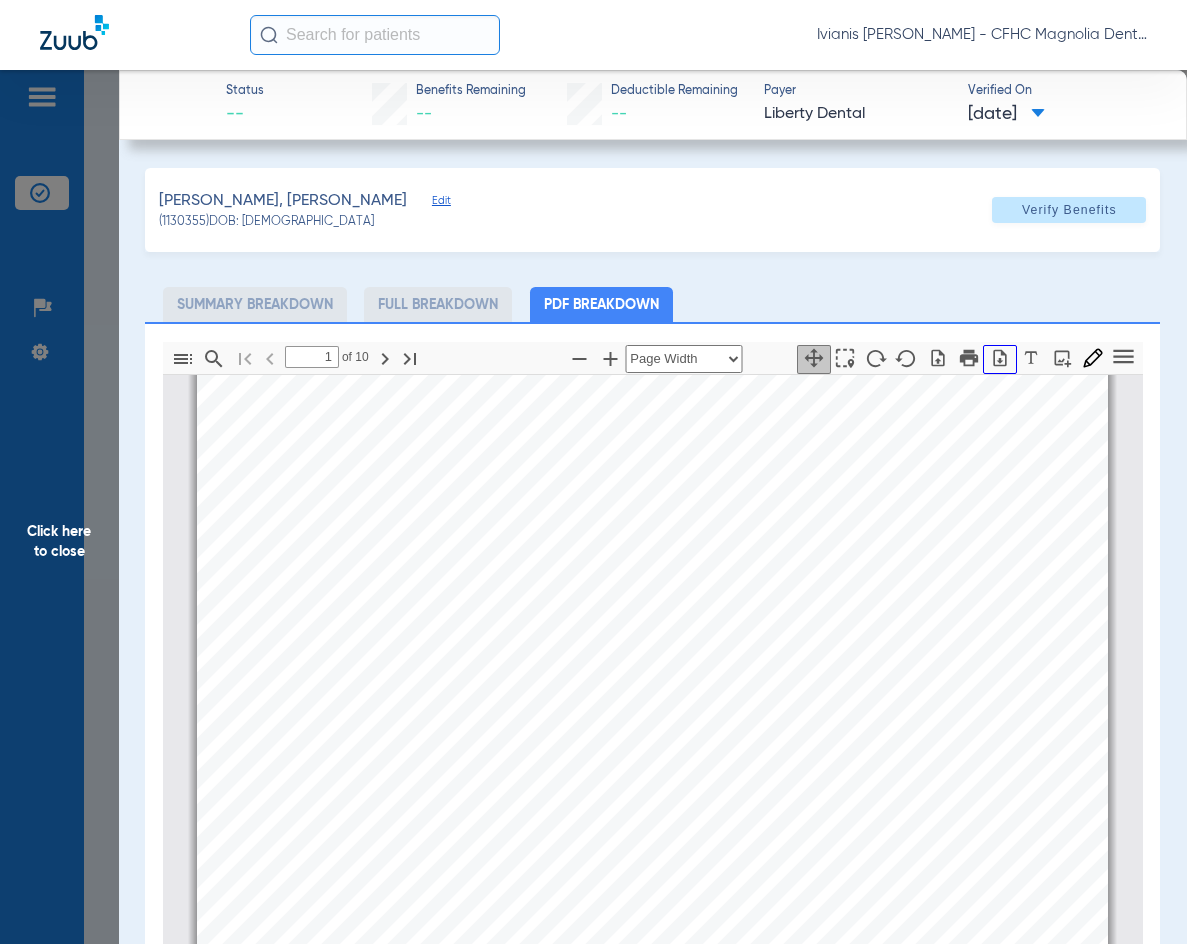 click 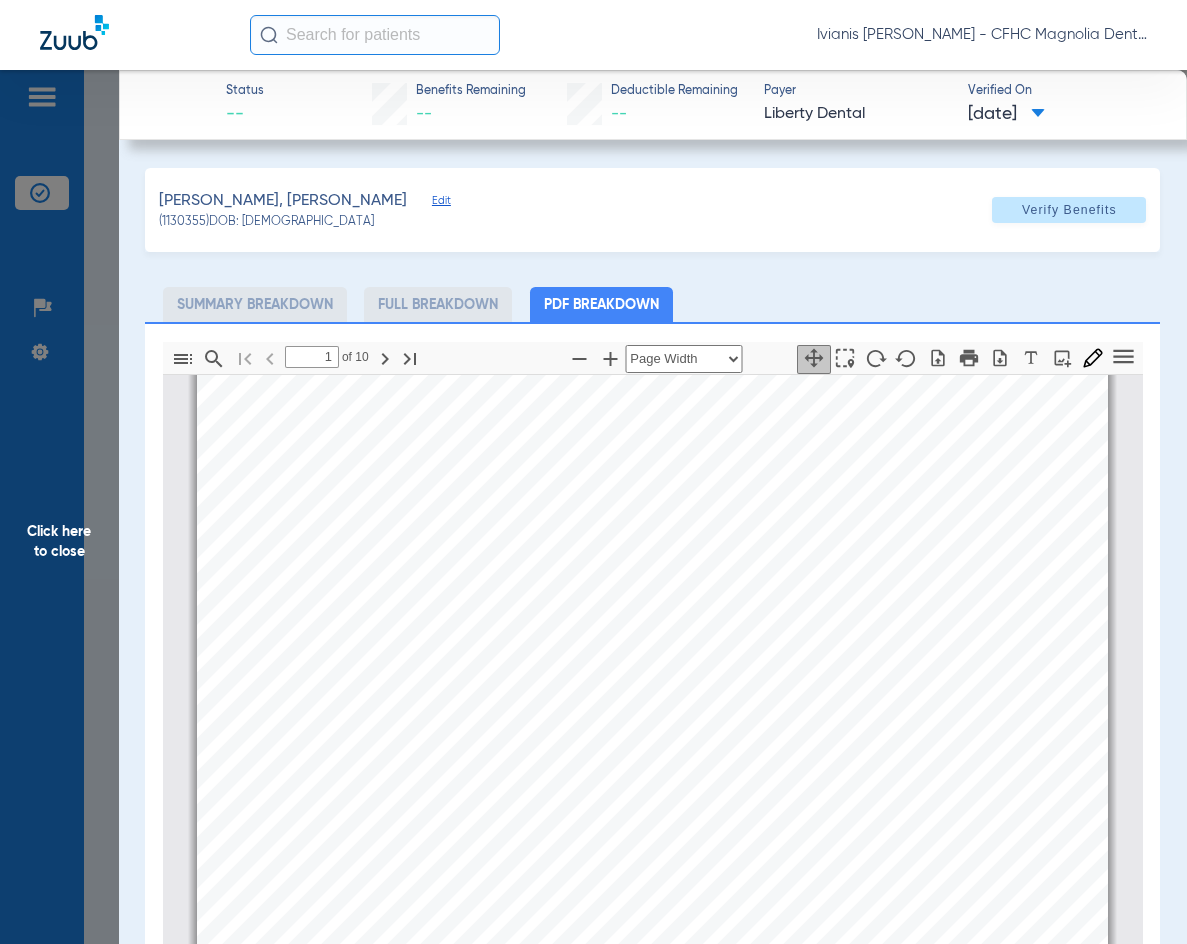 drag, startPoint x: 321, startPoint y: 223, endPoint x: 244, endPoint y: 226, distance: 77.05842 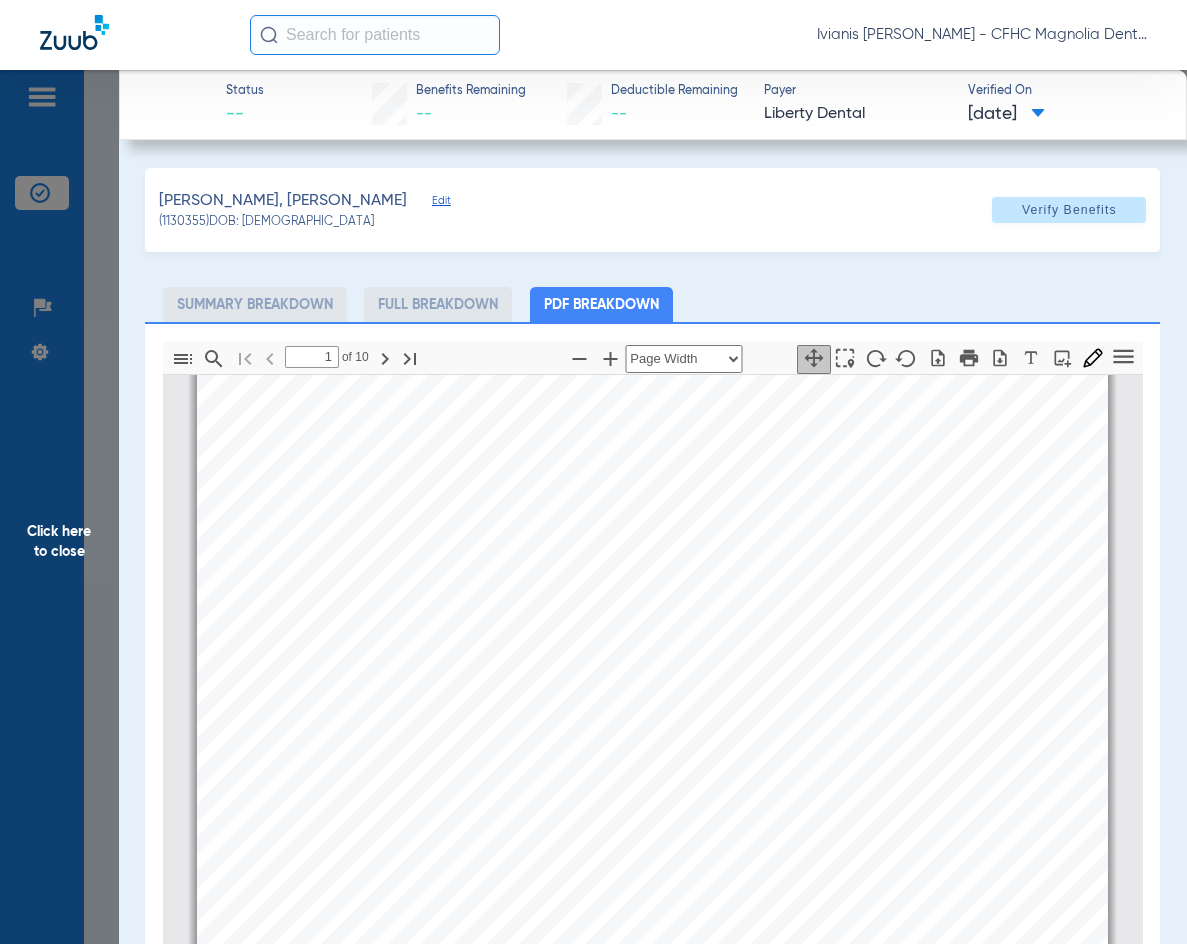 click on "(1130355)   DOB: [DEMOGRAPHIC_DATA]" 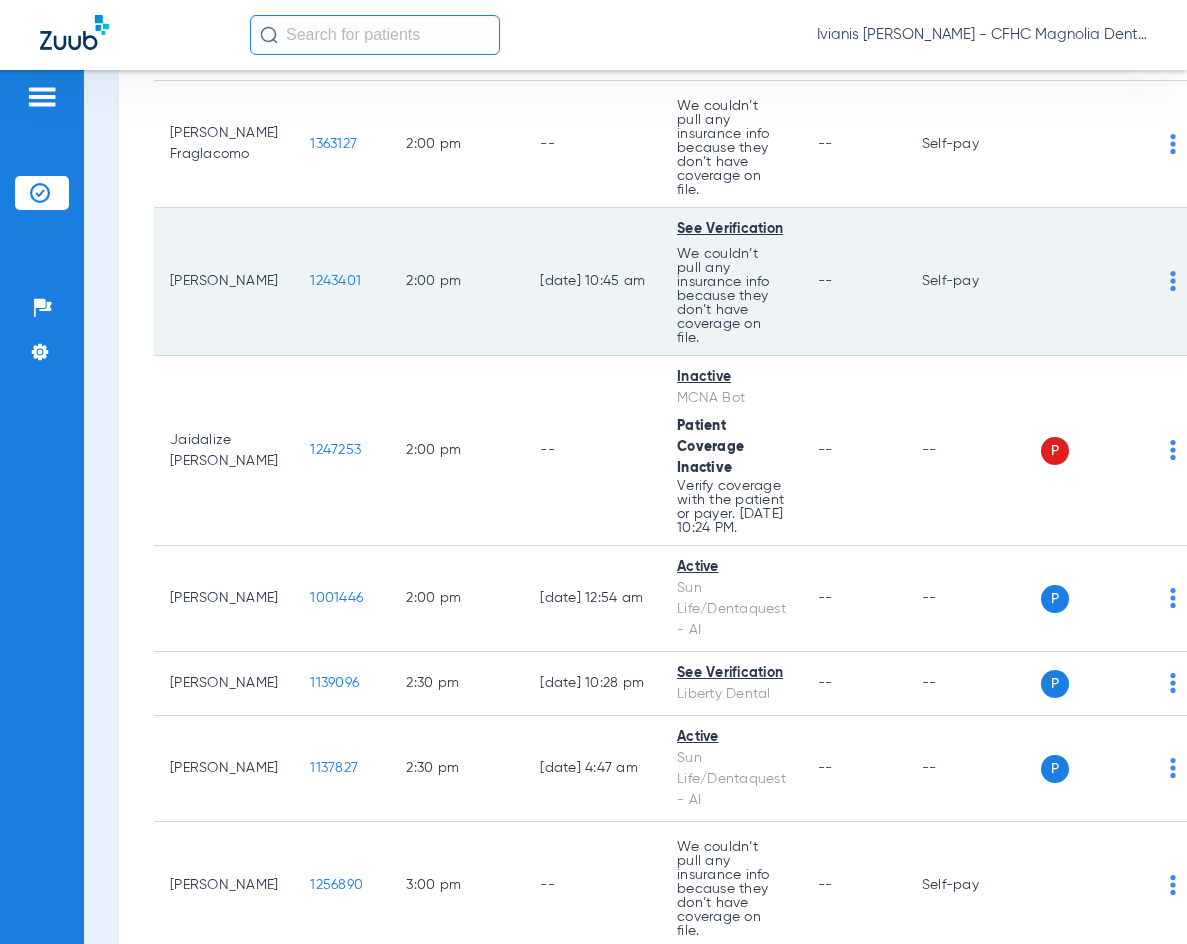 scroll, scrollTop: 2500, scrollLeft: 0, axis: vertical 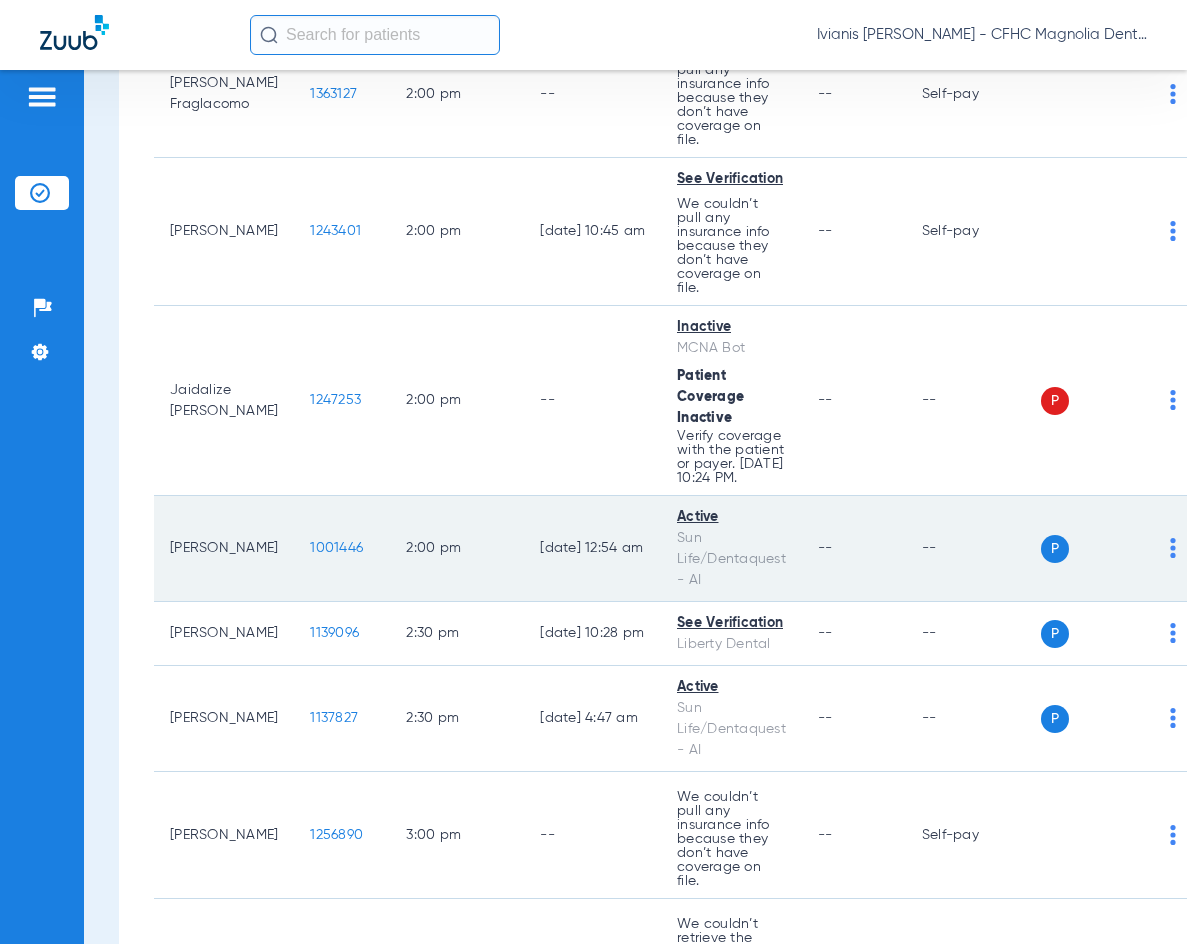 click on "1001446" 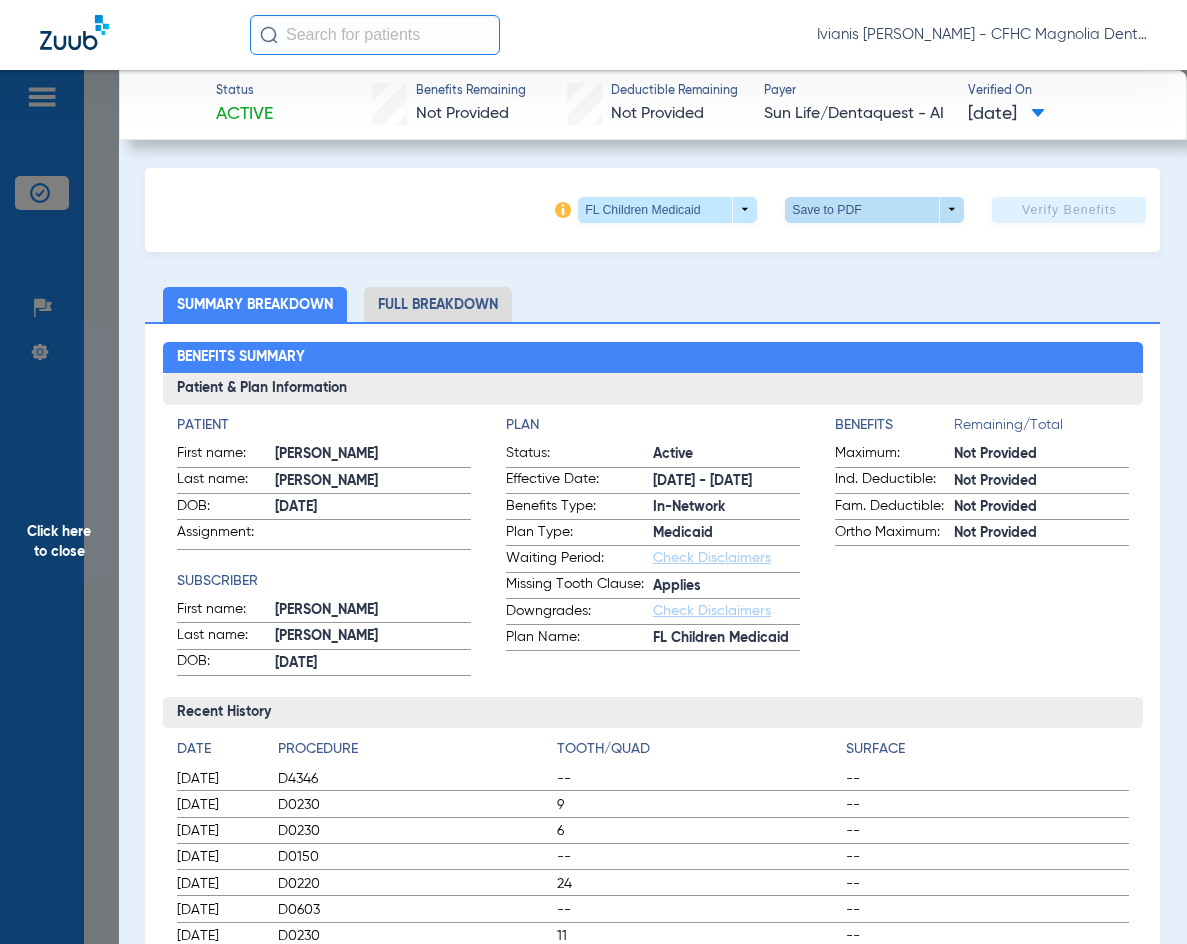 click 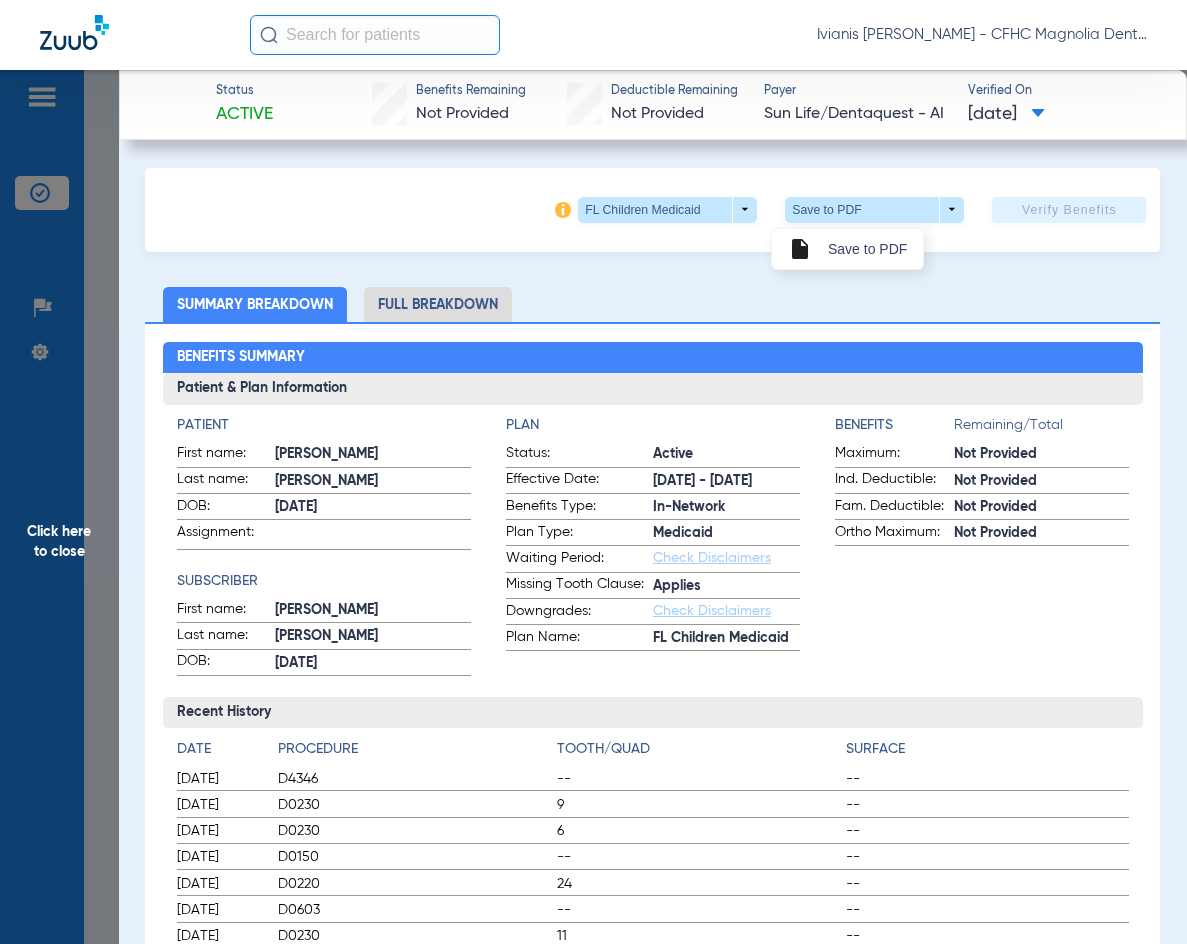 click on "Save to PDF" at bounding box center (867, 249) 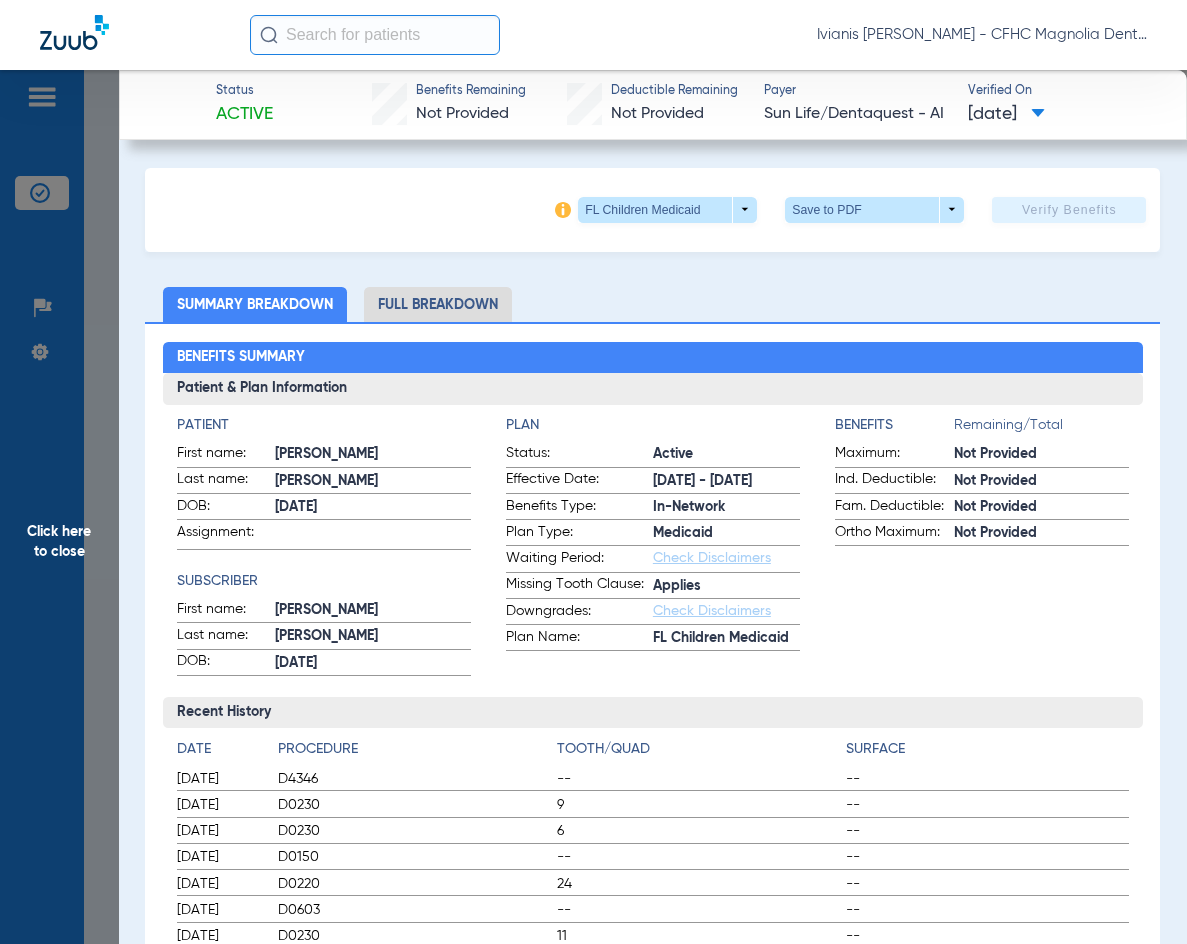 drag, startPoint x: 361, startPoint y: 502, endPoint x: 270, endPoint y: 505, distance: 91.04944 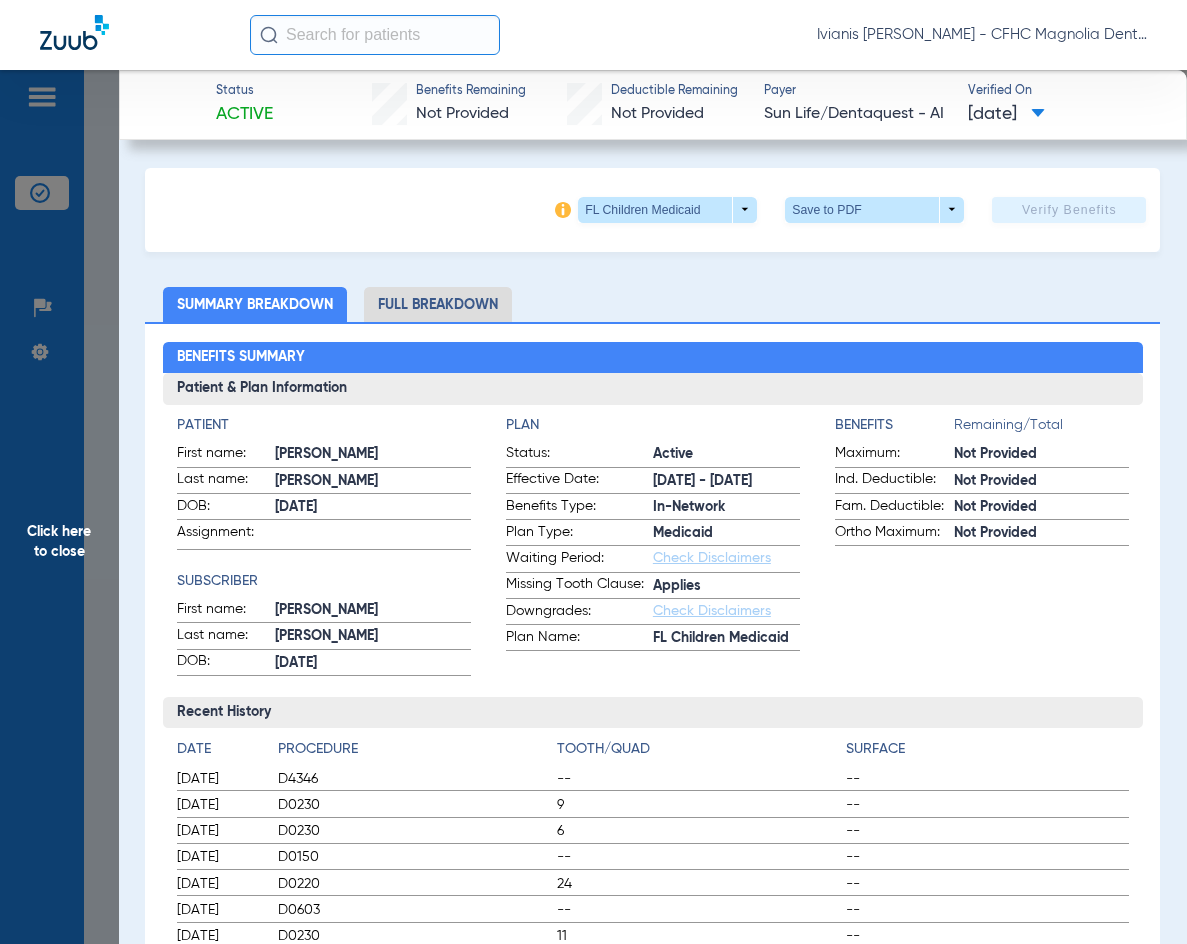click on "DOB:  [DEMOGRAPHIC_DATA]" 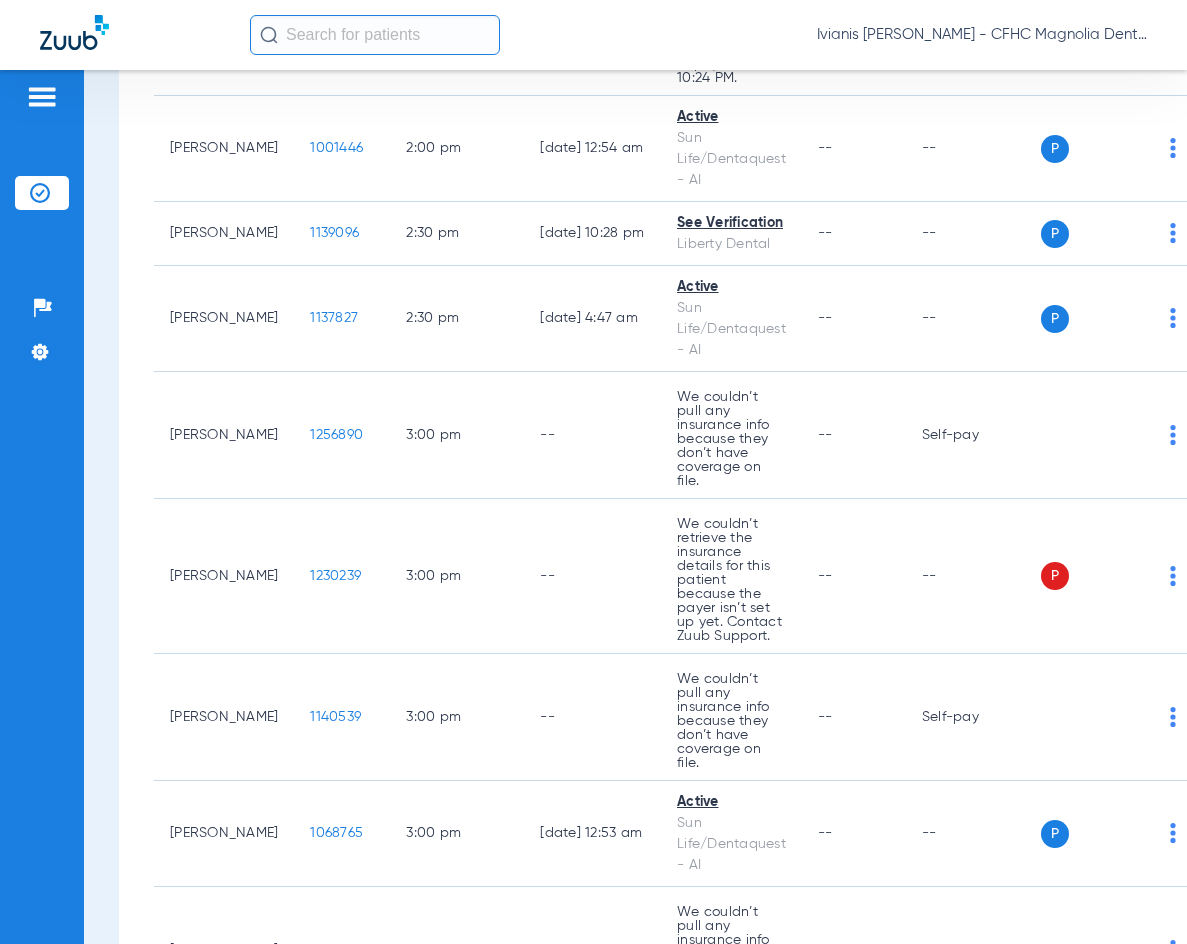 scroll, scrollTop: 3000, scrollLeft: 0, axis: vertical 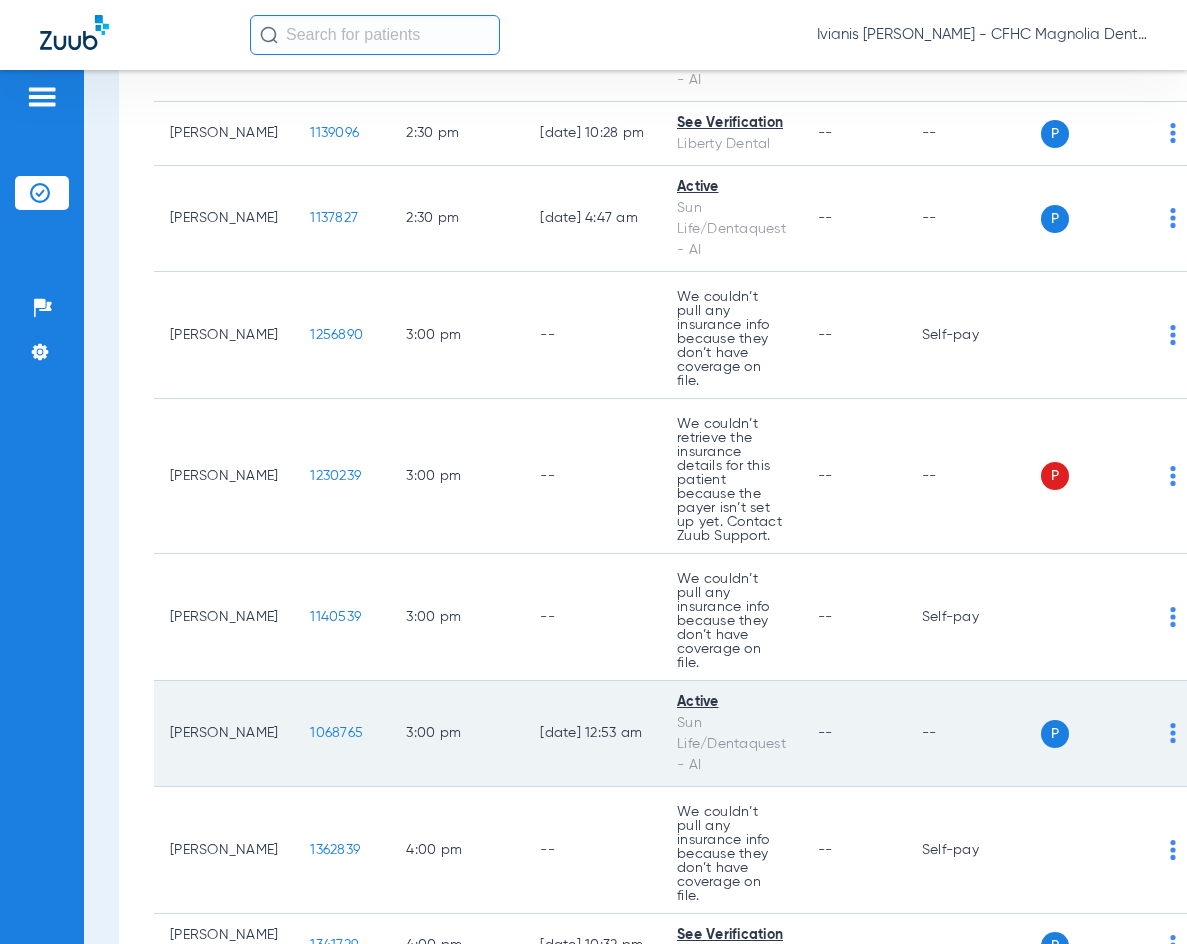 click on "1068765" 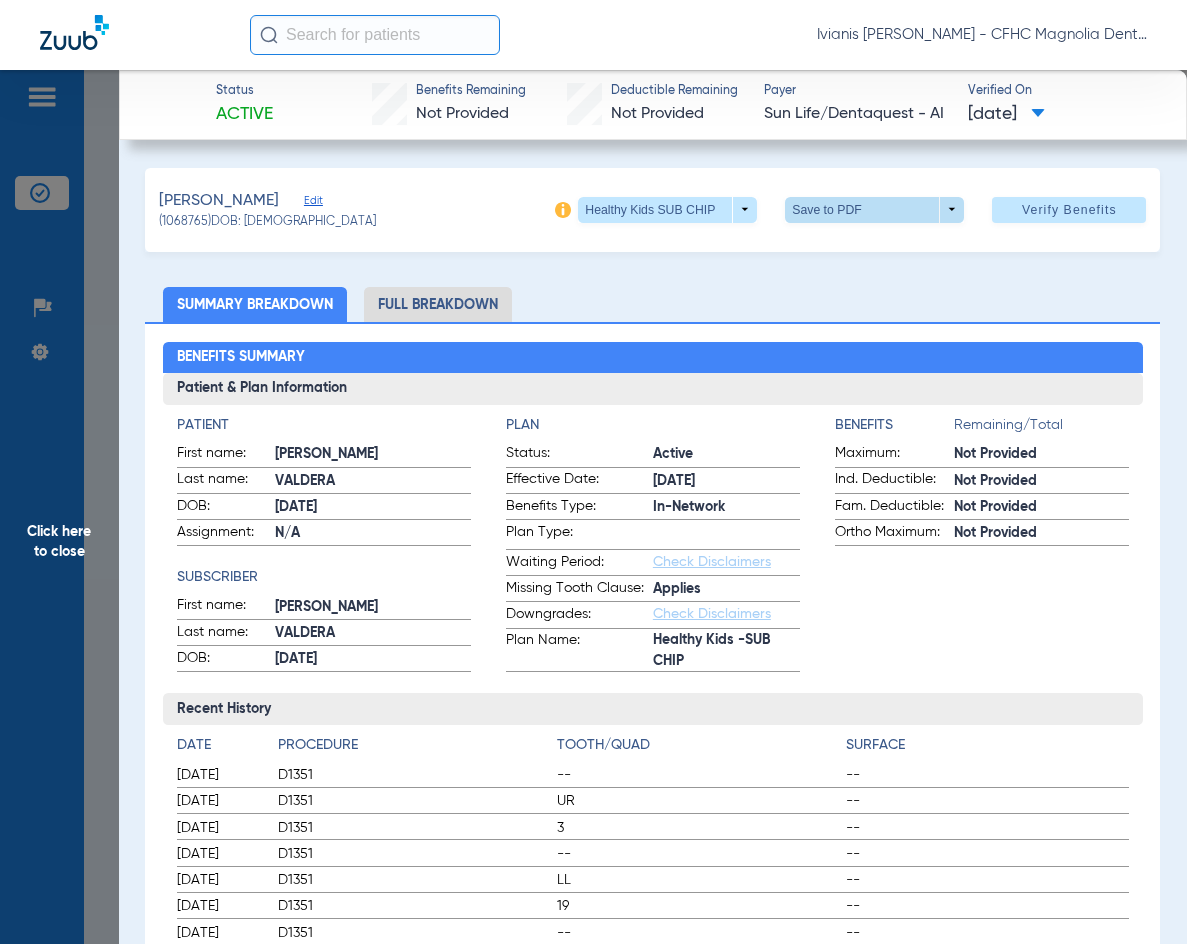 click 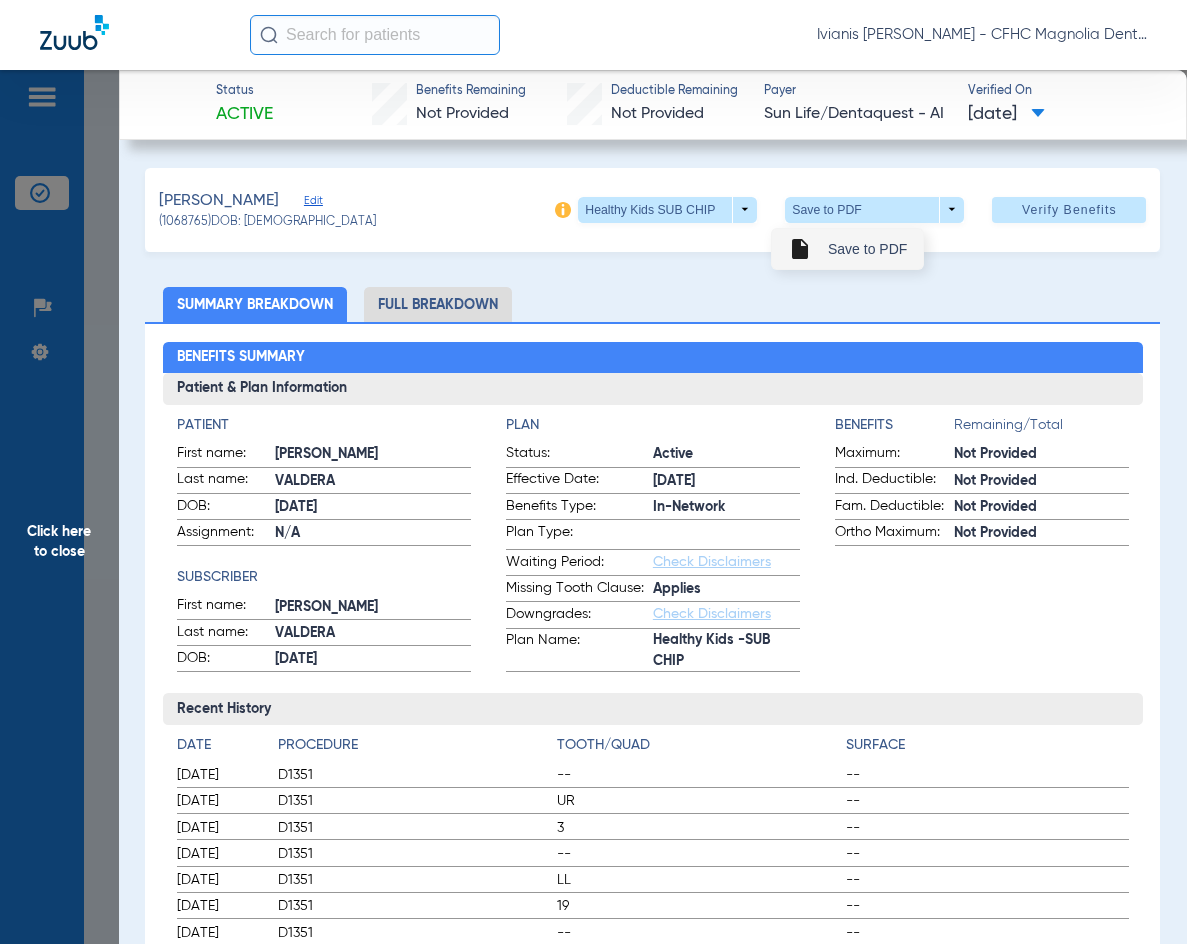 click on "Save to PDF" at bounding box center (867, 249) 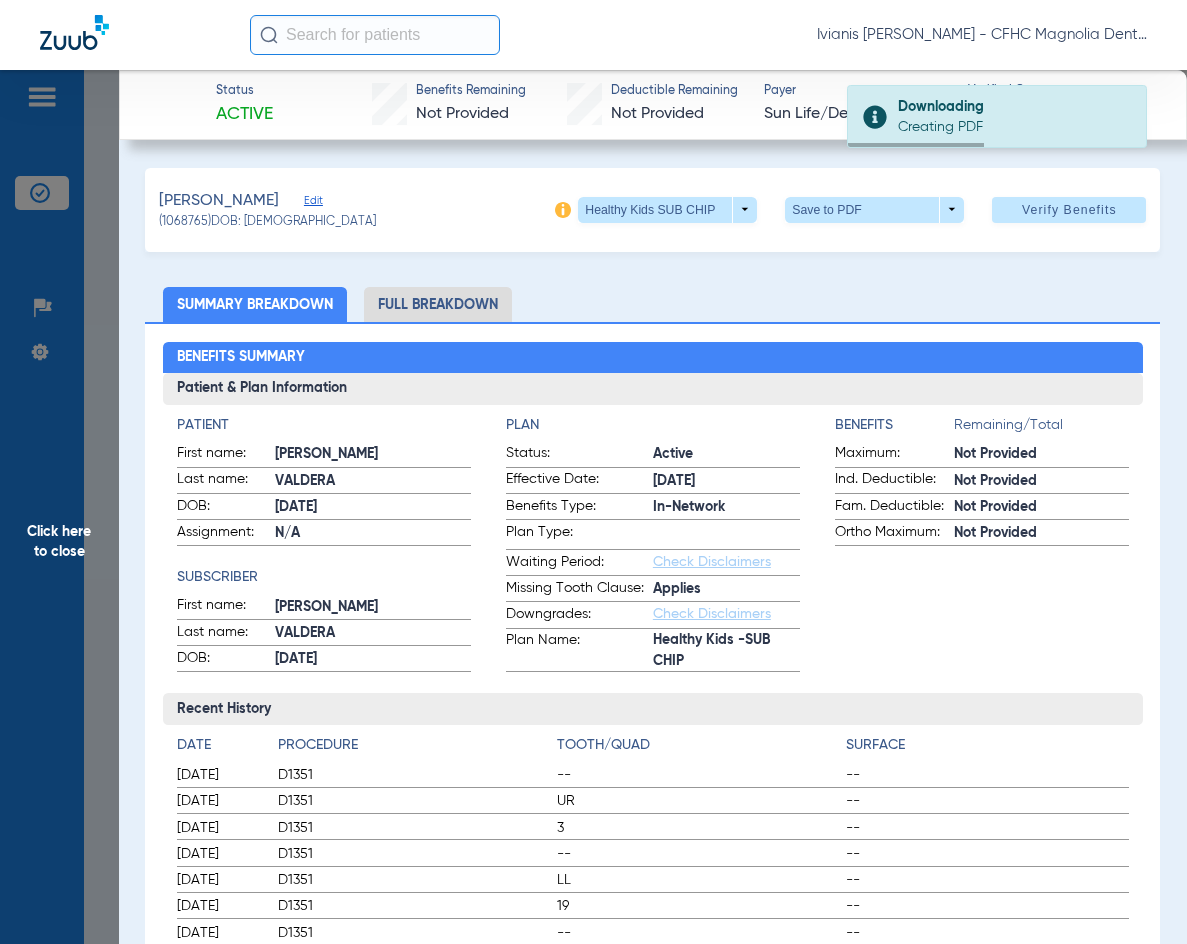 drag, startPoint x: 319, startPoint y: 221, endPoint x: 245, endPoint y: 227, distance: 74.24284 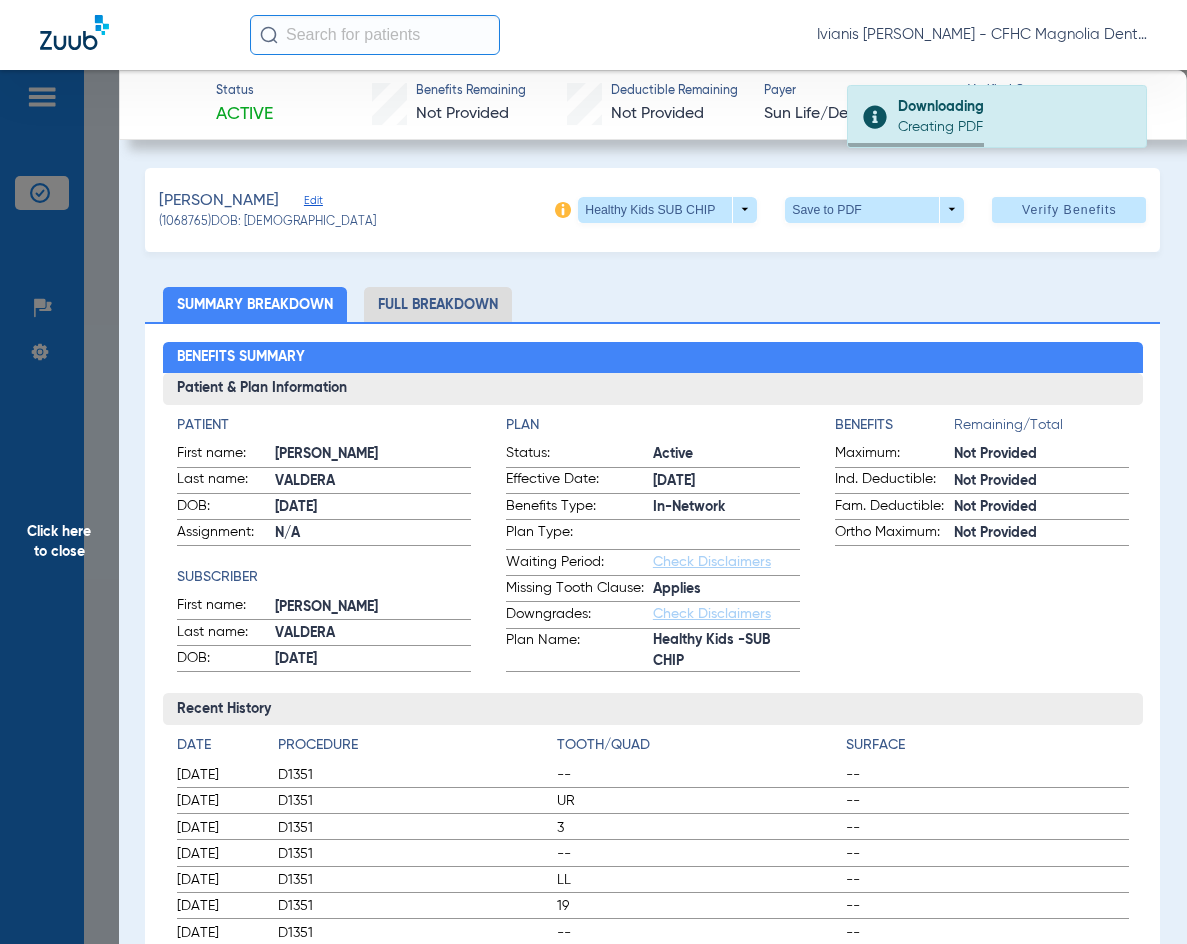 click on "[PERSON_NAME]   (1068765)   DOB: [DEMOGRAPHIC_DATA]   Healthy Kids SUB CHIP  arrow_drop_down  Save to PDF  arrow_drop_down  Verify Benefits" 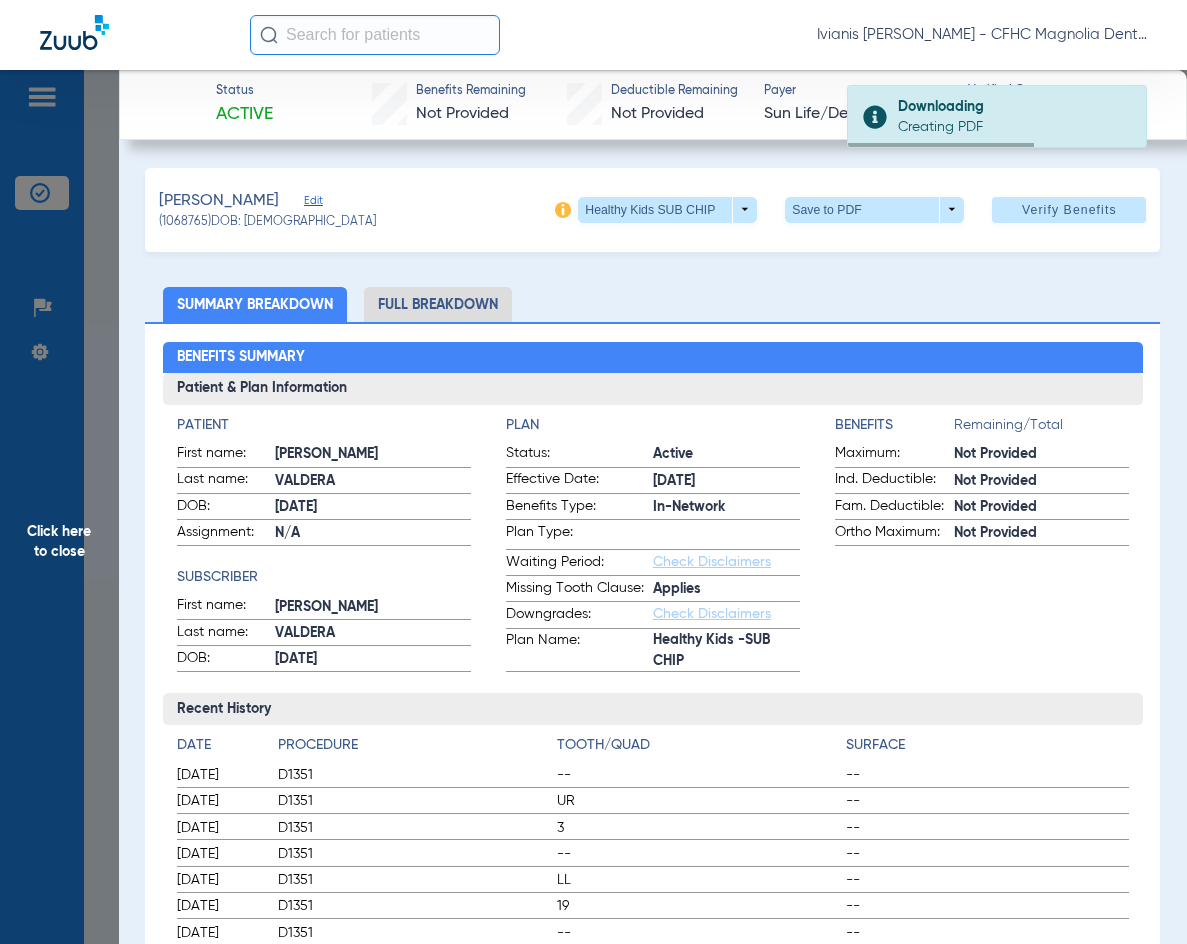 copy on "[DATE]" 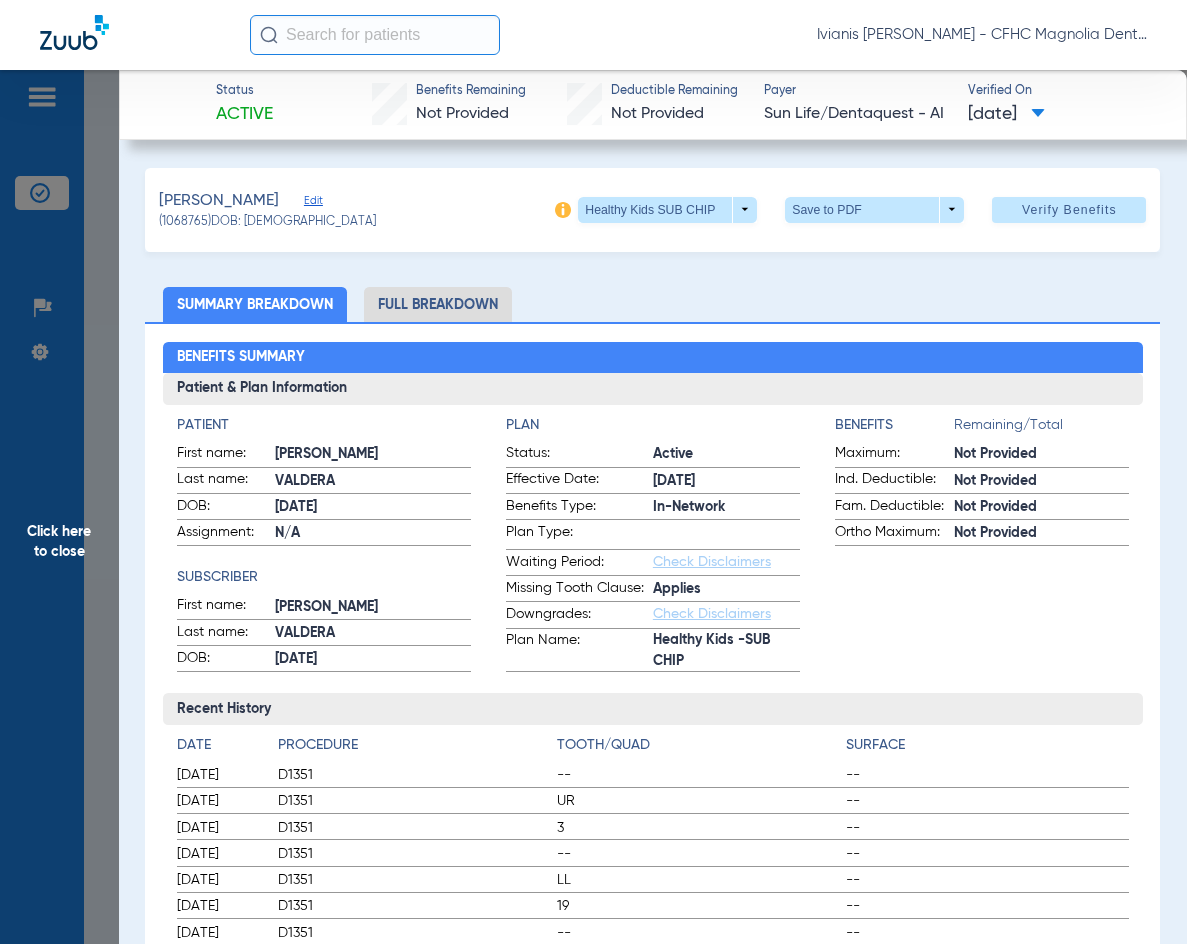 drag, startPoint x: 364, startPoint y: 860, endPoint x: 378, endPoint y: 806, distance: 55.7853 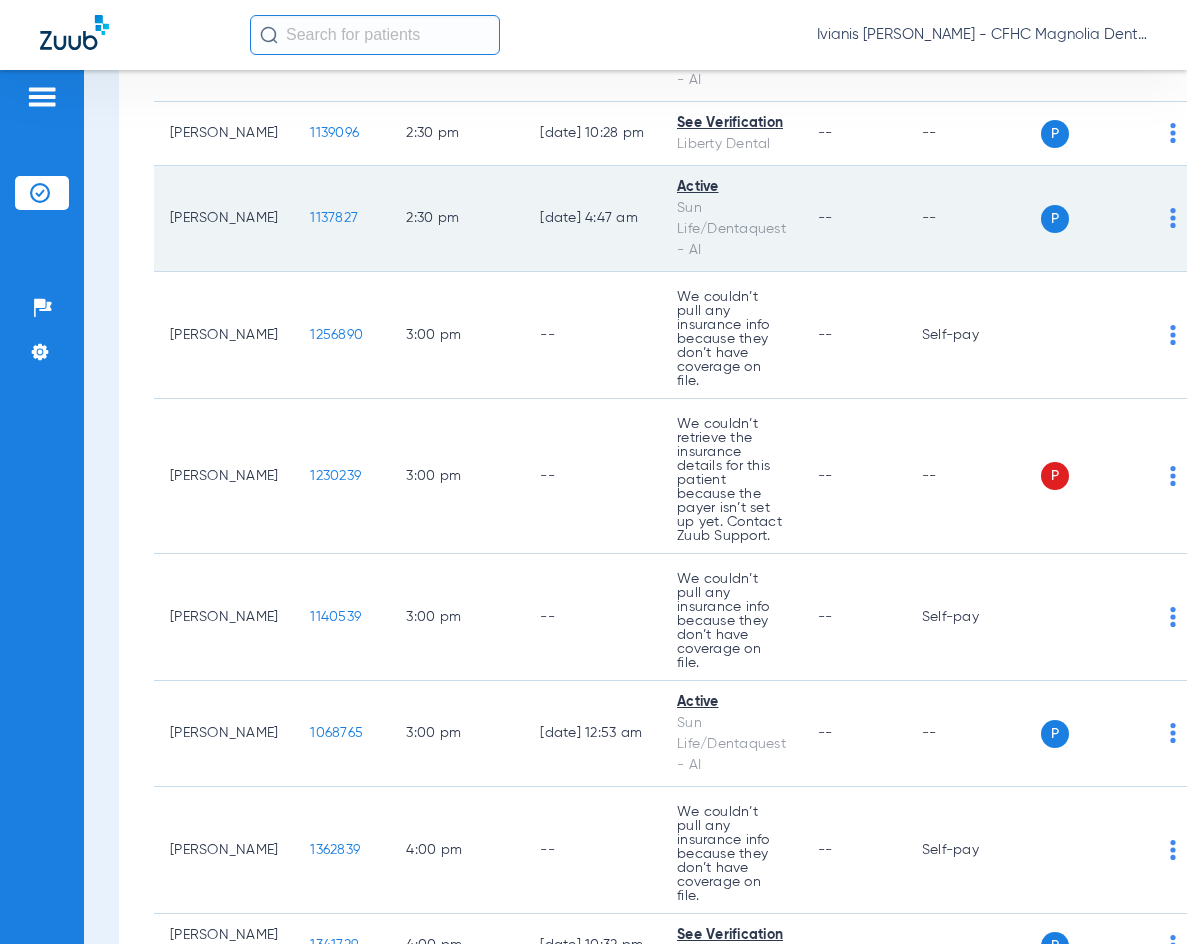 click on "1137827" 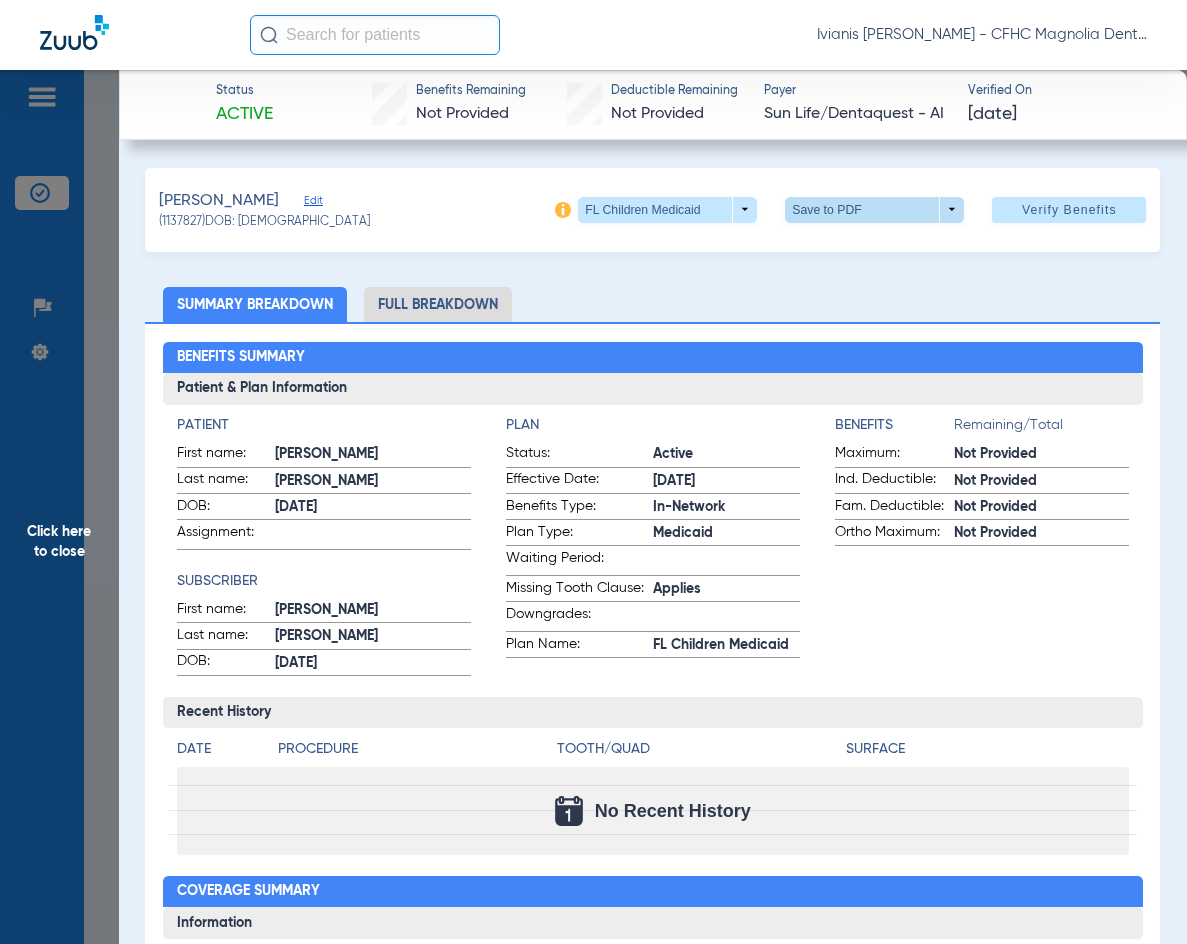 click 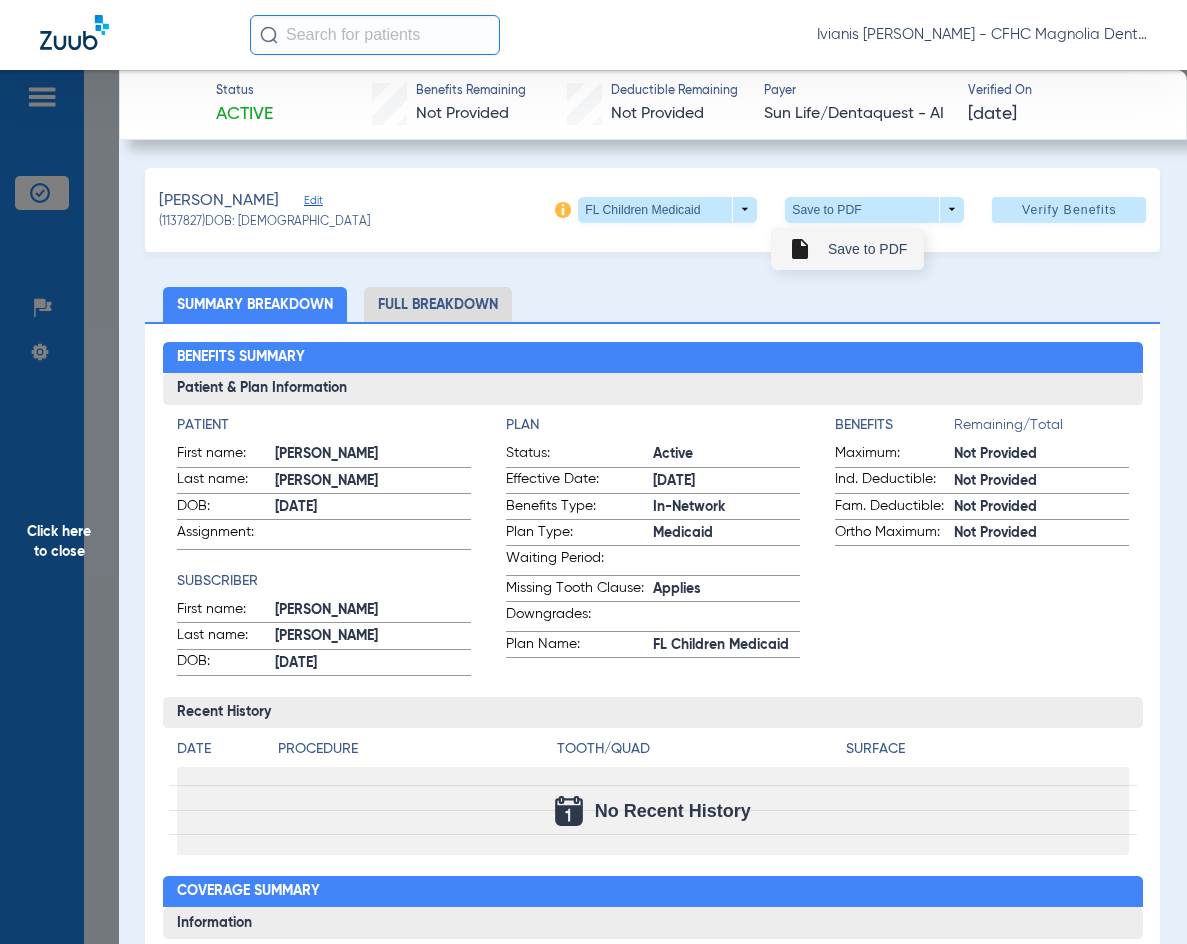 click on "Save to PDF" at bounding box center (867, 249) 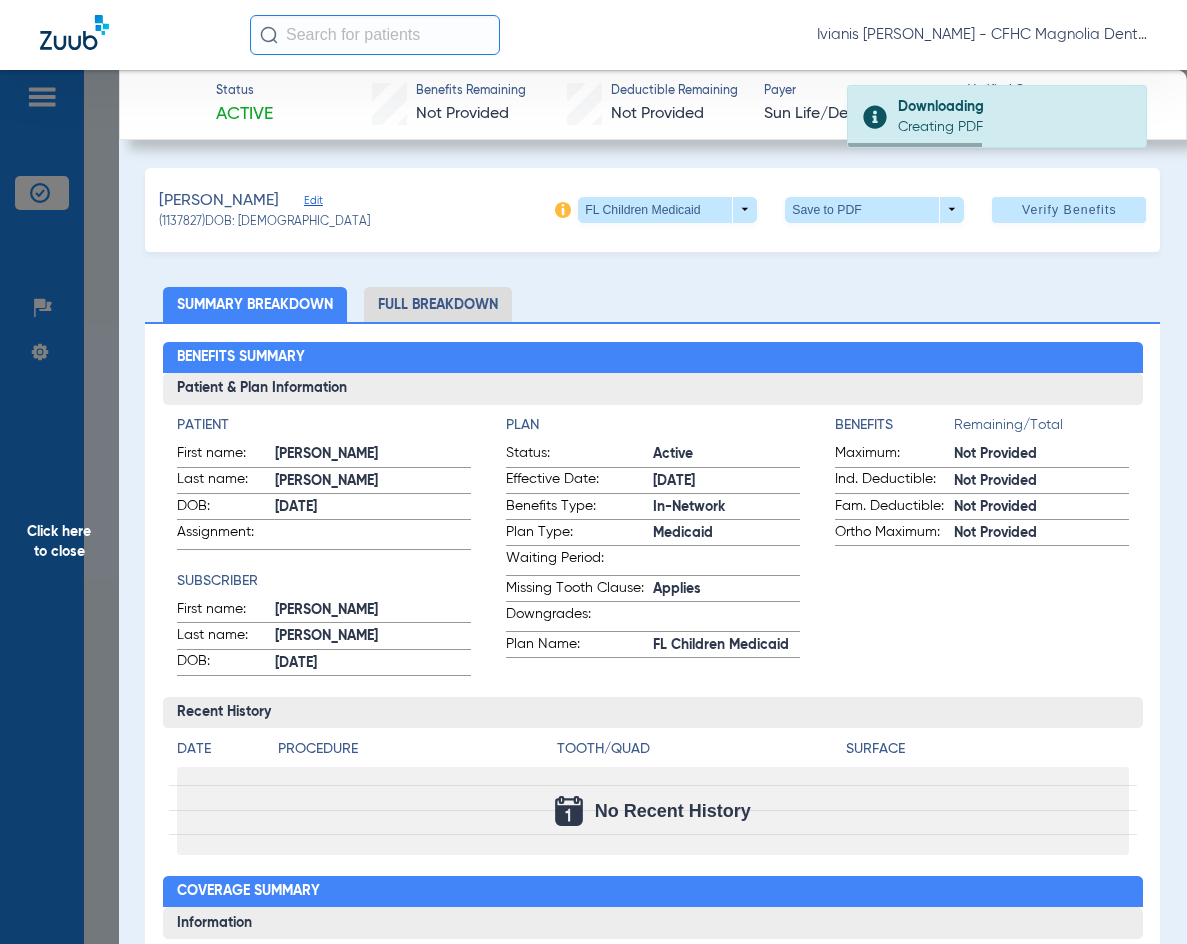 drag, startPoint x: 280, startPoint y: 222, endPoint x: 242, endPoint y: 222, distance: 38 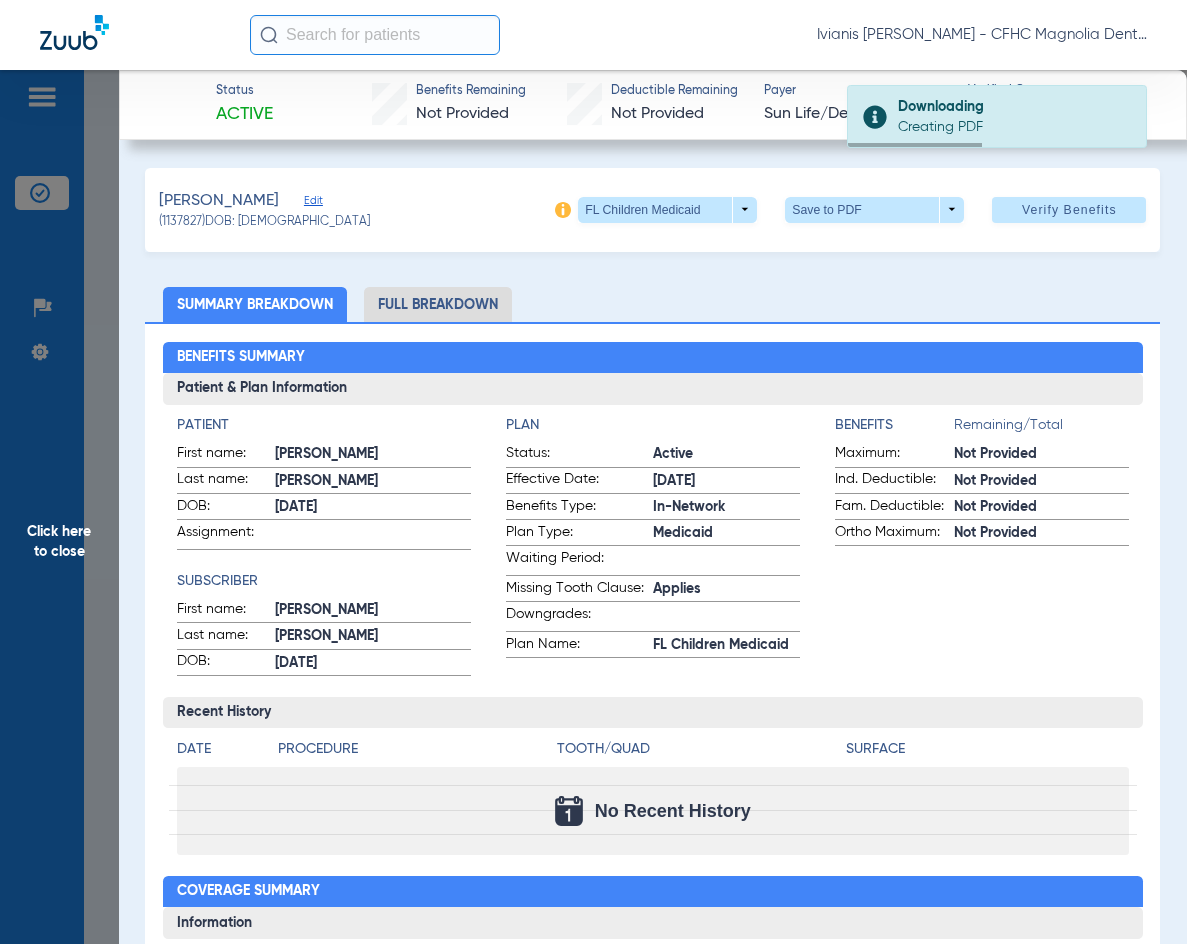click on "(1137827)   DOB: [DEMOGRAPHIC_DATA]" 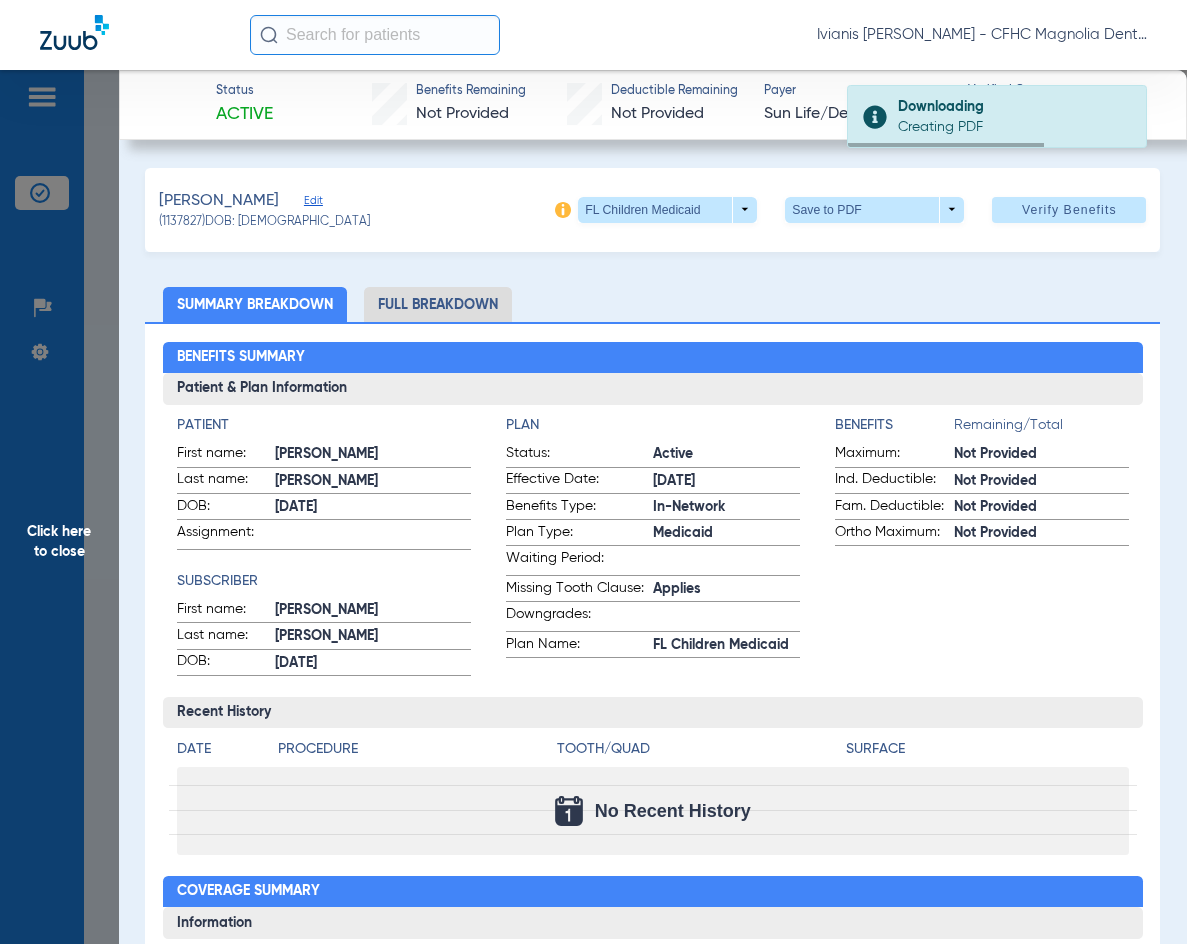 copy on "[DATE]" 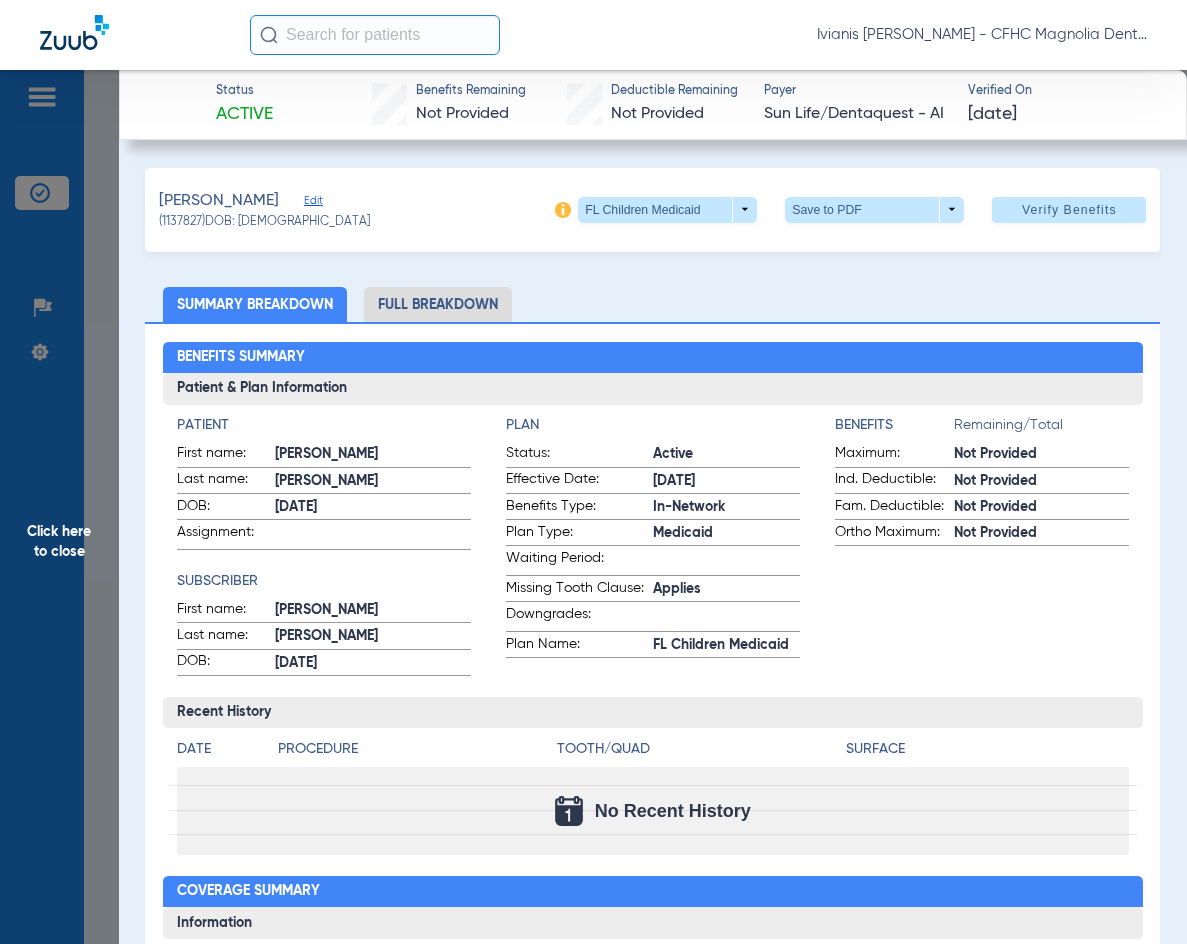 click on "Click here to close" 